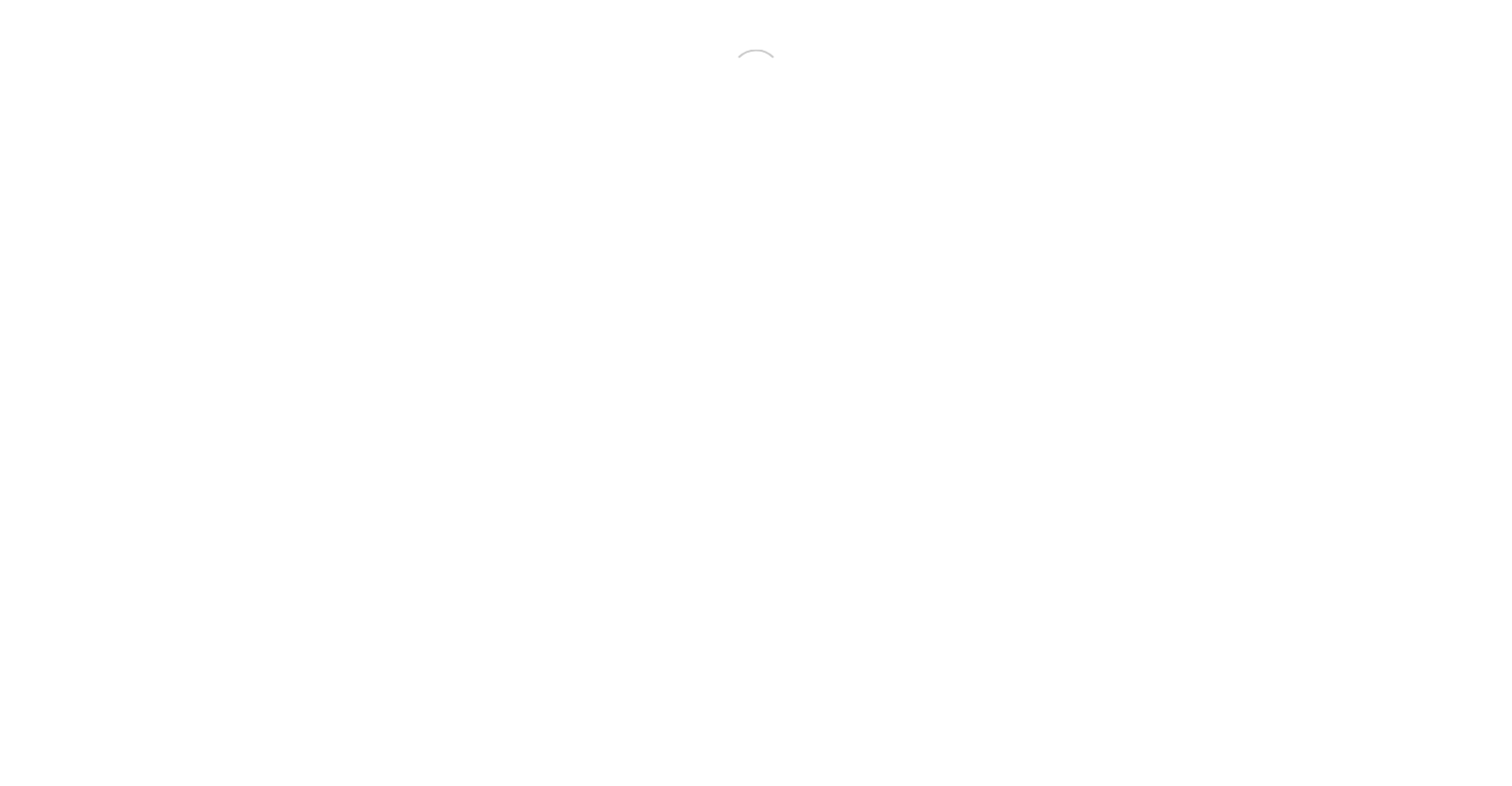 scroll, scrollTop: 0, scrollLeft: 0, axis: both 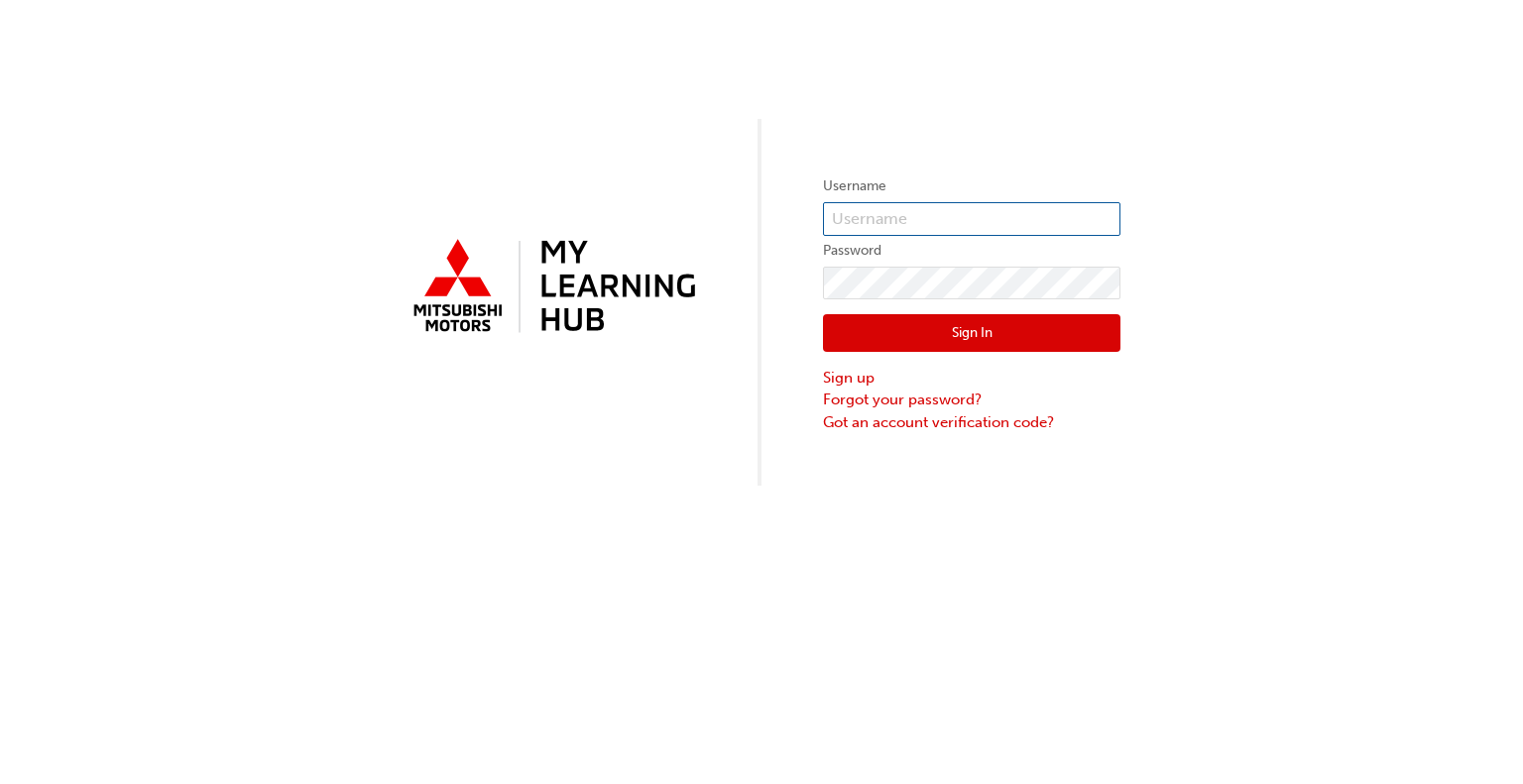 type on "[EMAIL]" 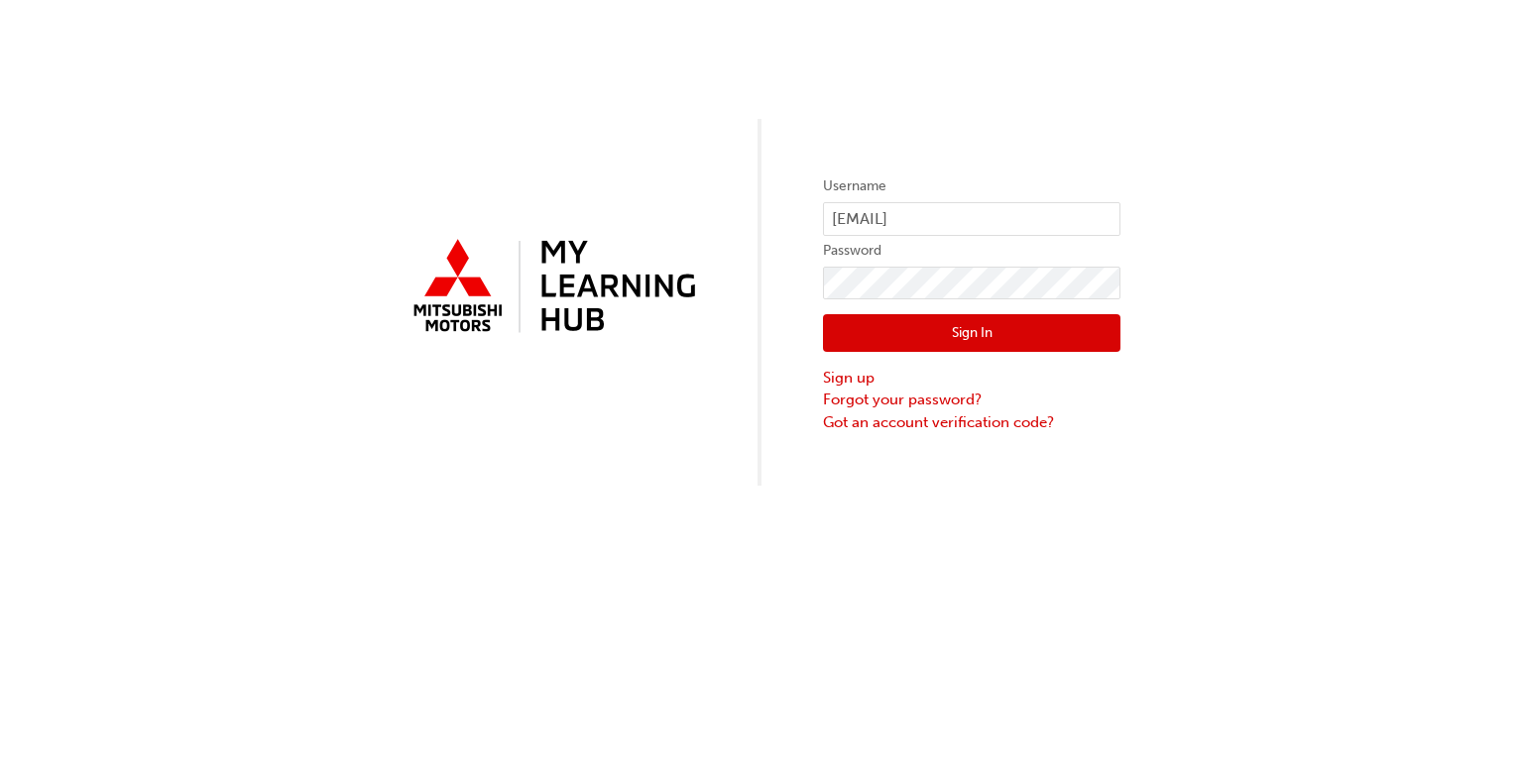 click on "Sign In" at bounding box center (972, 333) 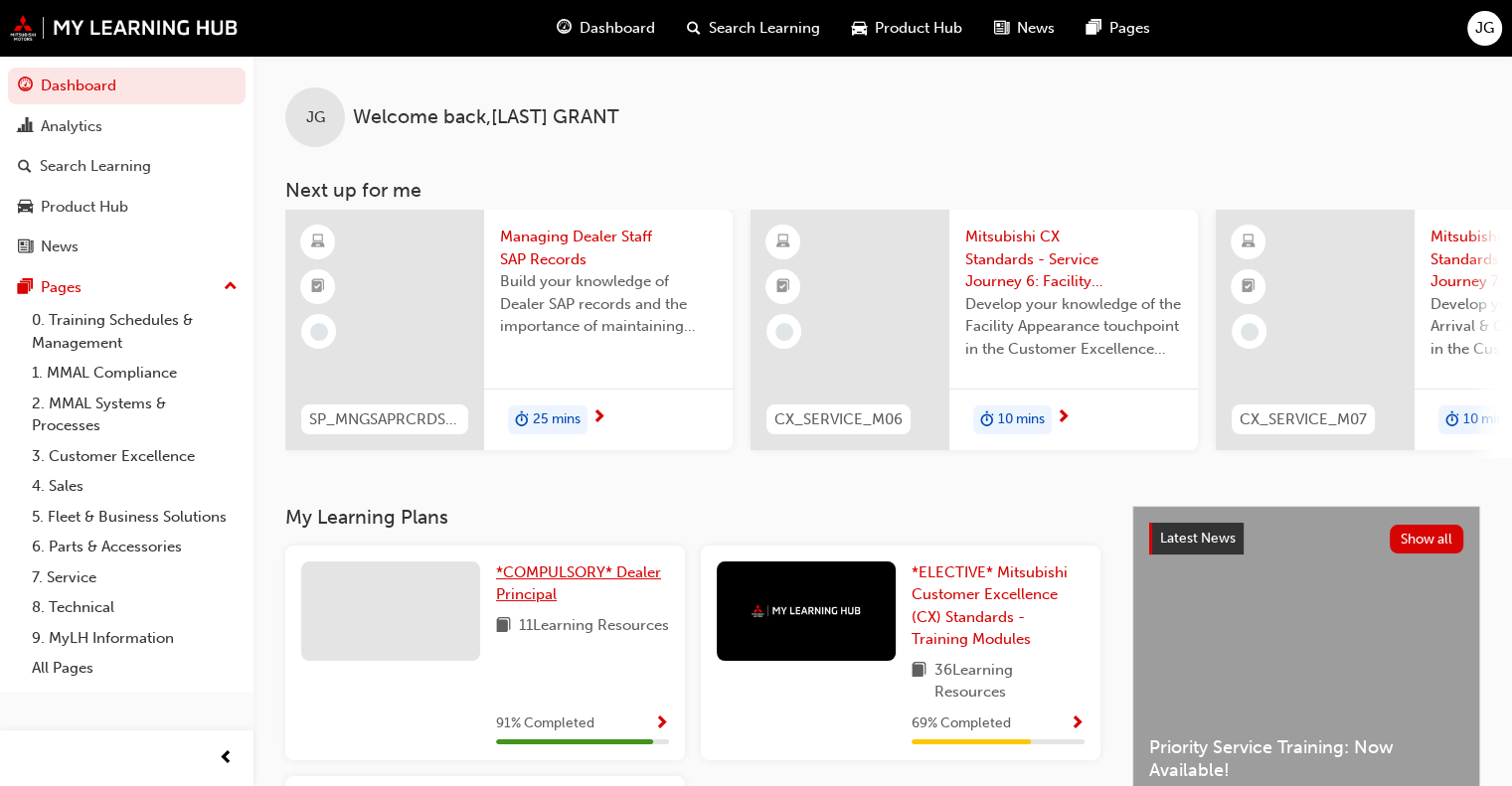 click on "*COMPULSORY* Dealer Principal" at bounding box center [579, 583] 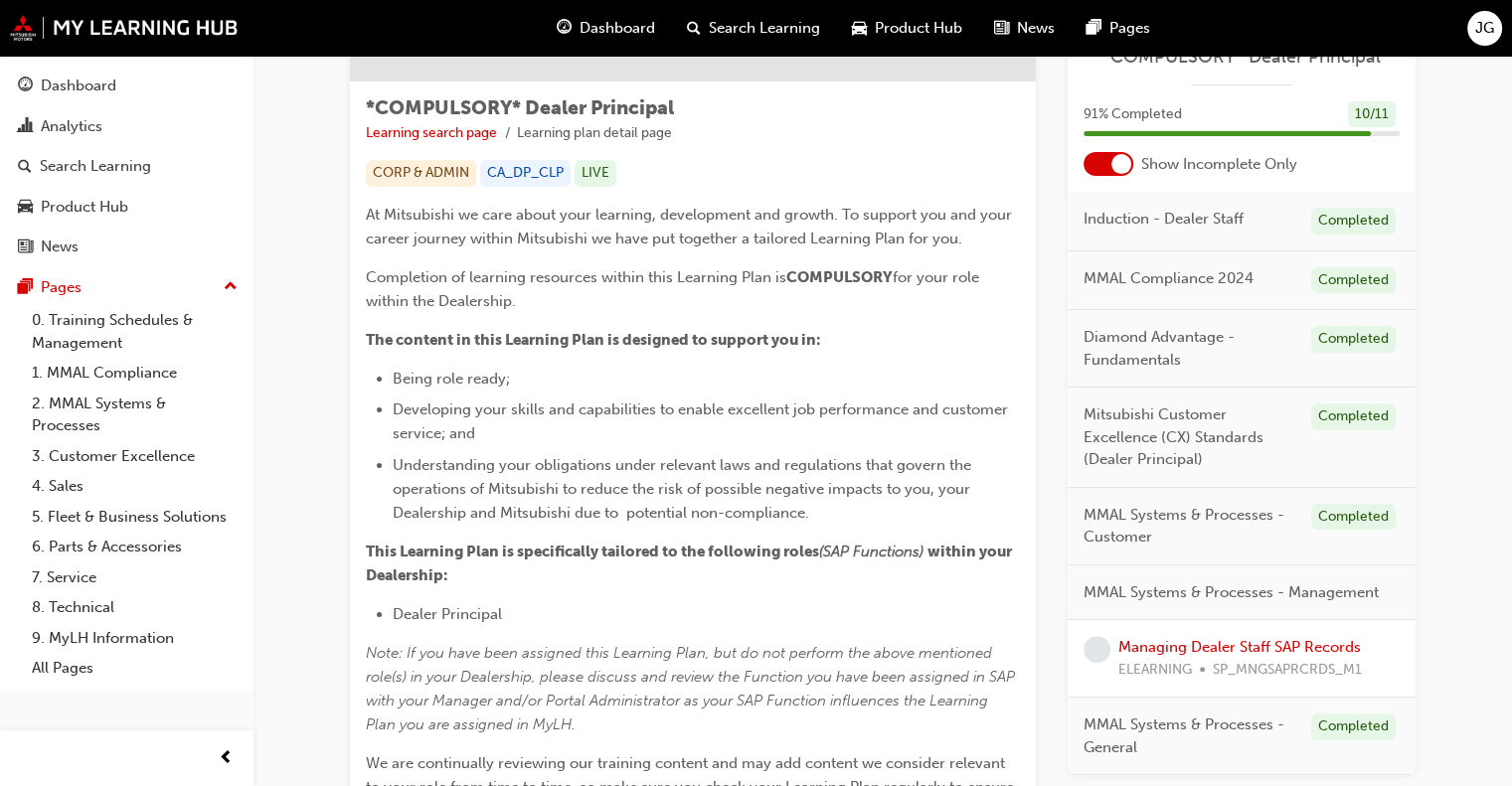 scroll, scrollTop: 569, scrollLeft: 0, axis: vertical 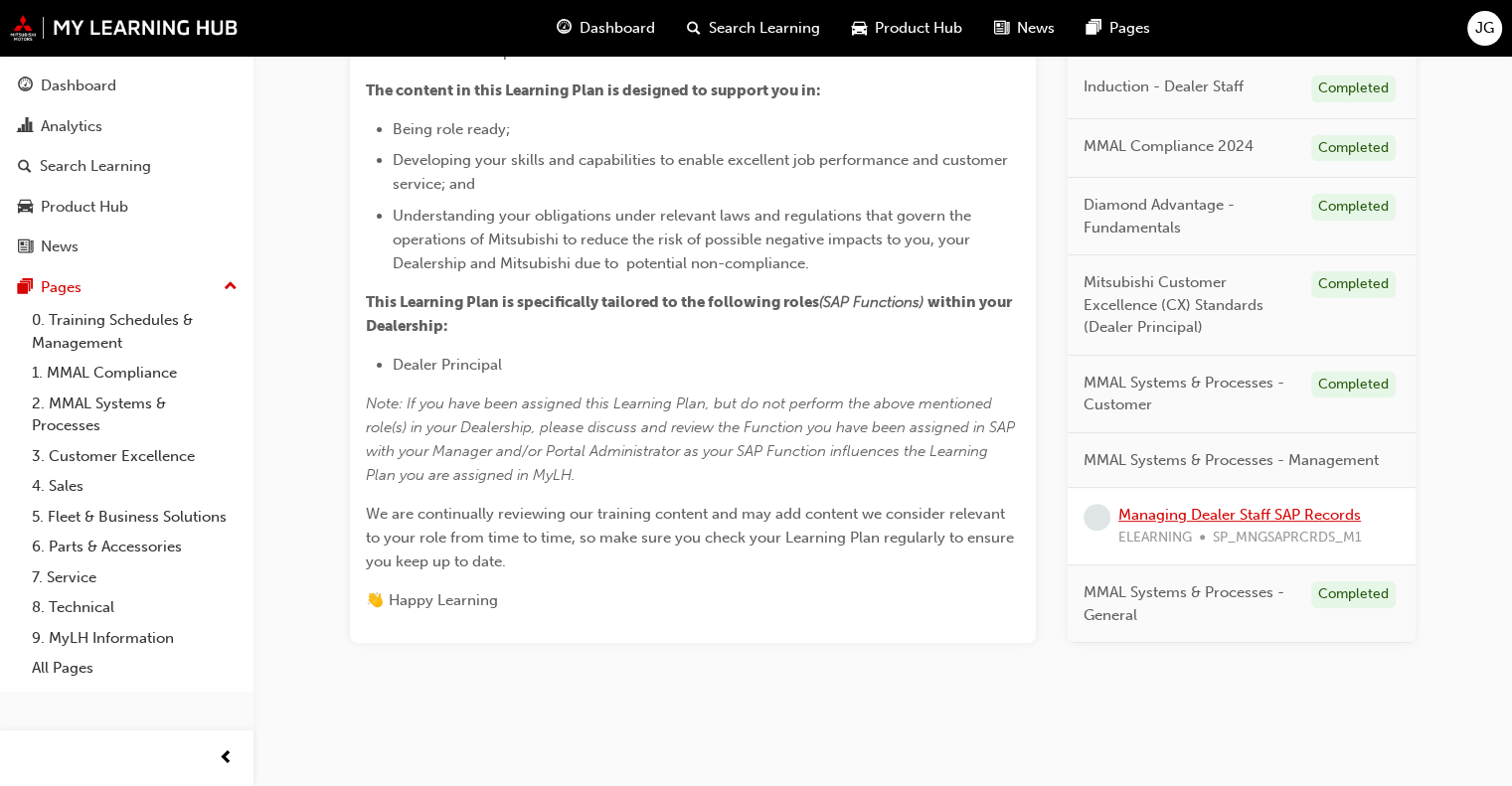 click on "Managing Dealer Staff SAP Records" at bounding box center [1240, 515] 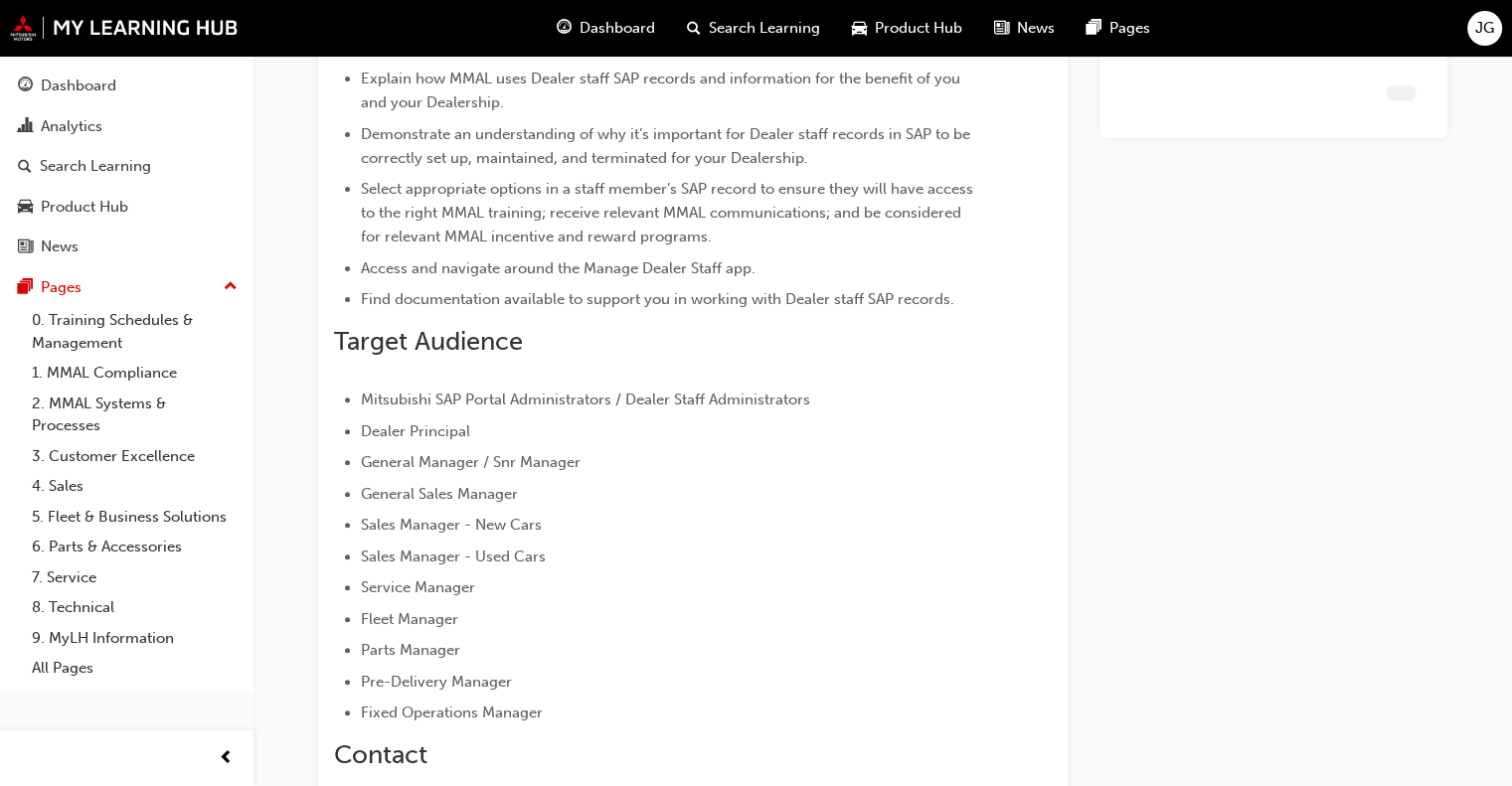 scroll, scrollTop: 0, scrollLeft: 0, axis: both 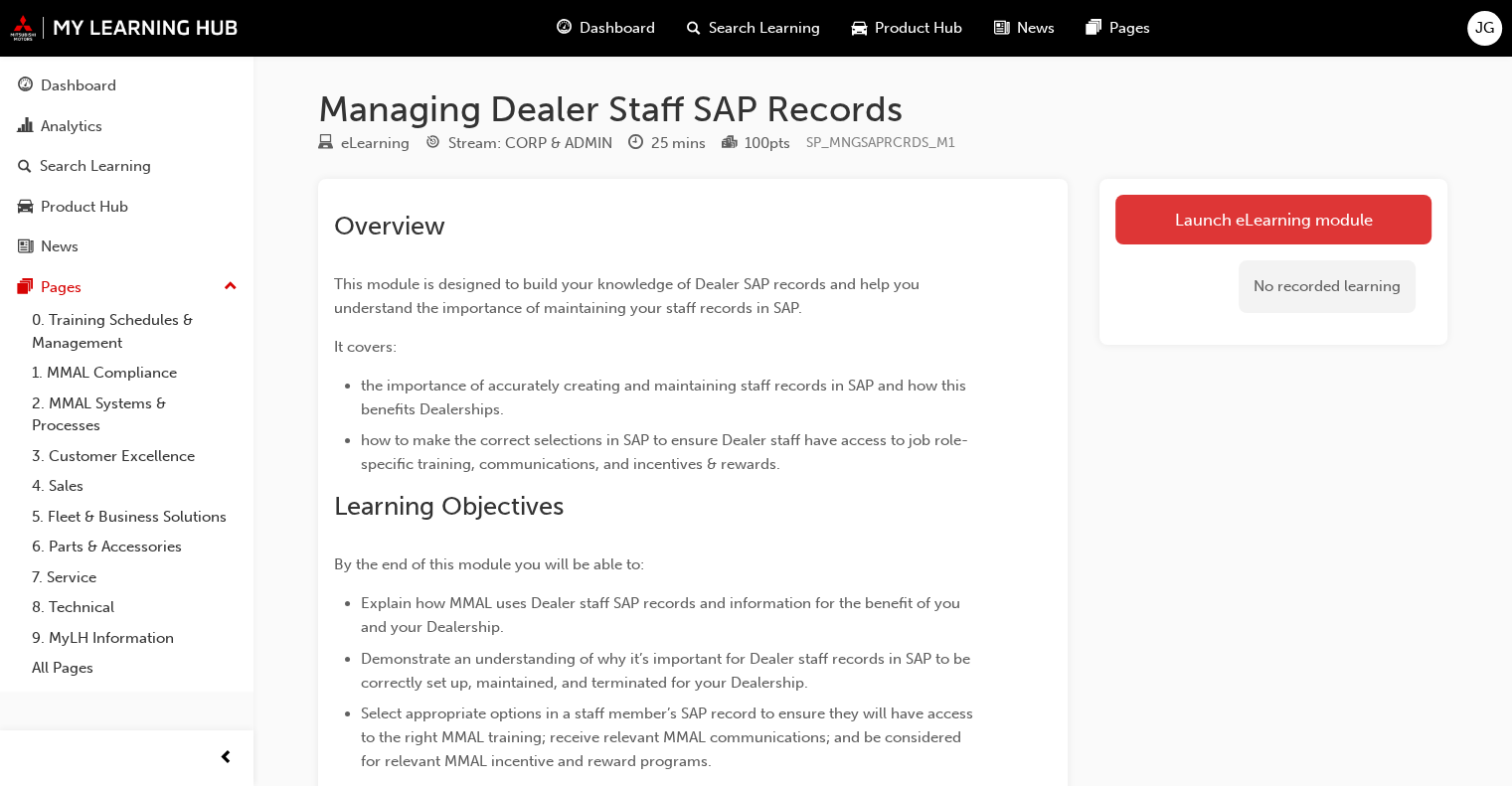 click on "Launch eLearning module" at bounding box center [1273, 220] 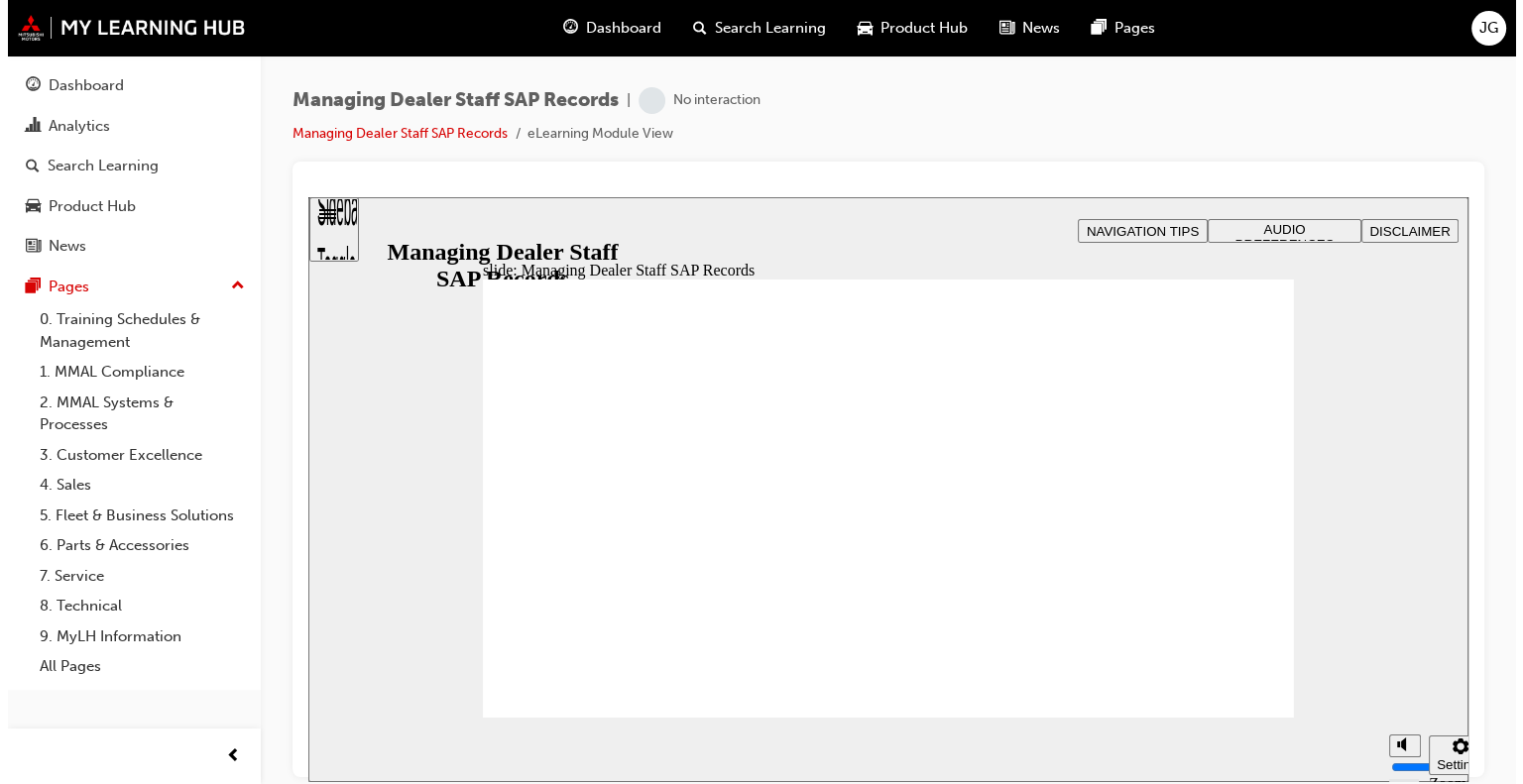 scroll, scrollTop: 0, scrollLeft: 0, axis: both 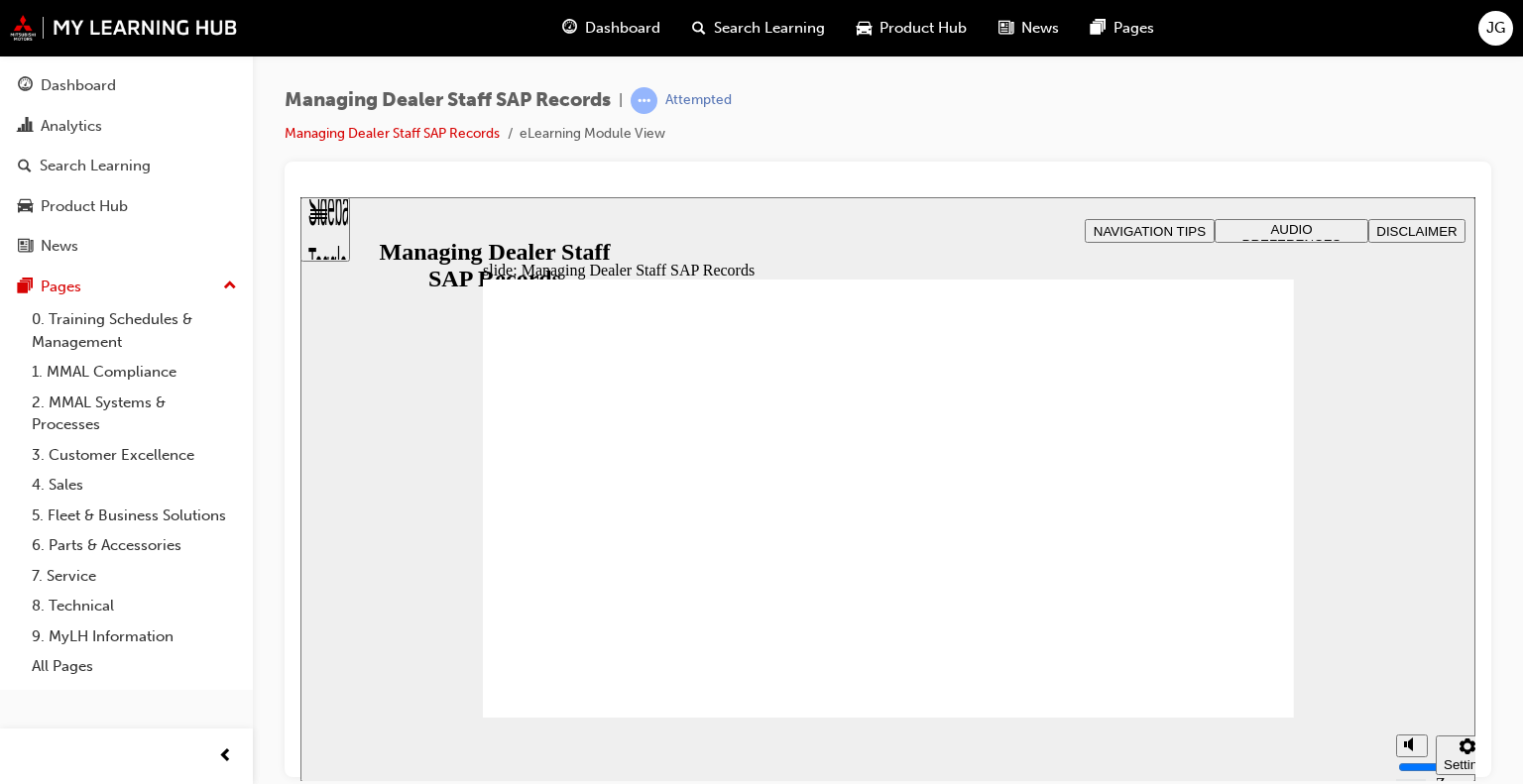 click 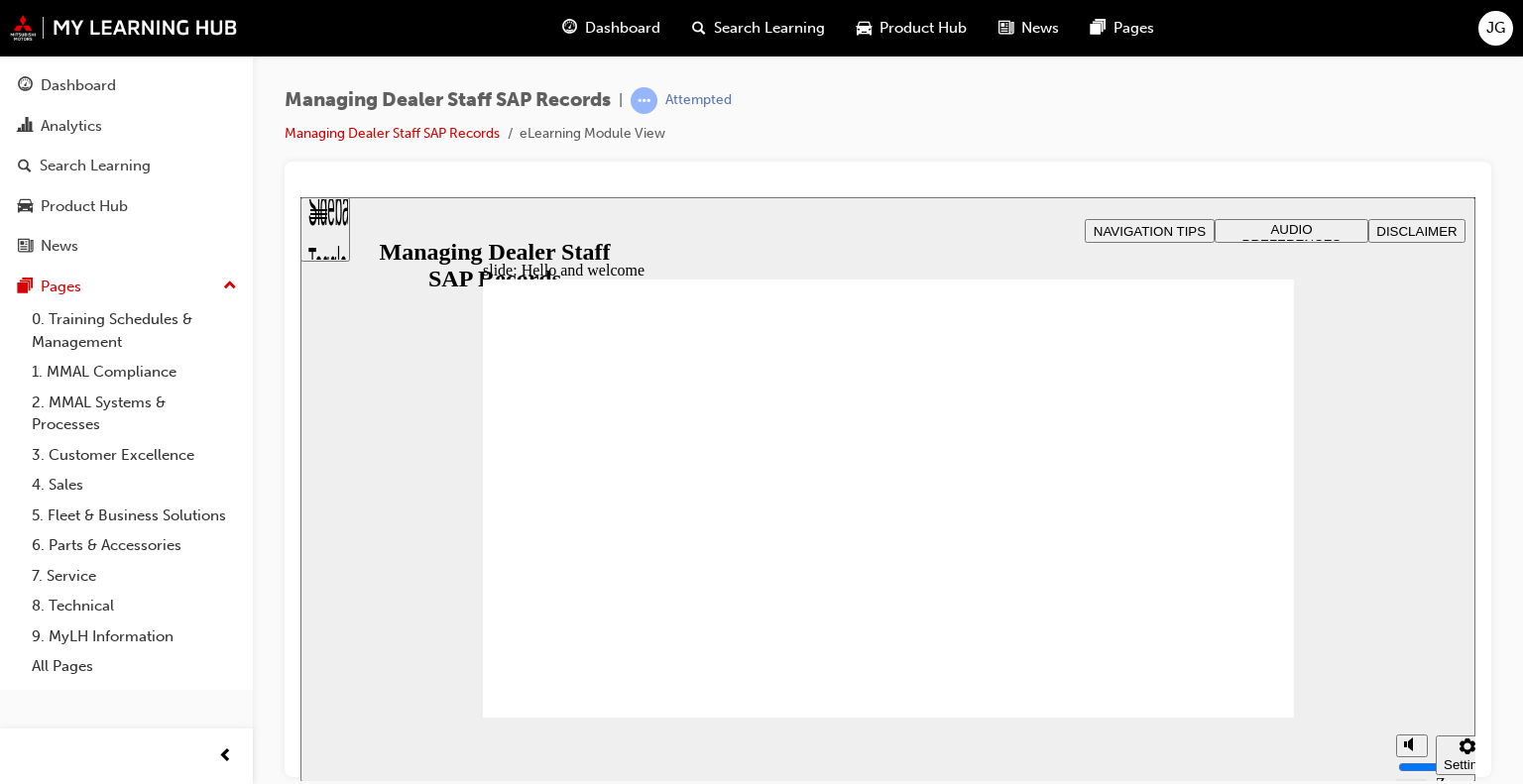click 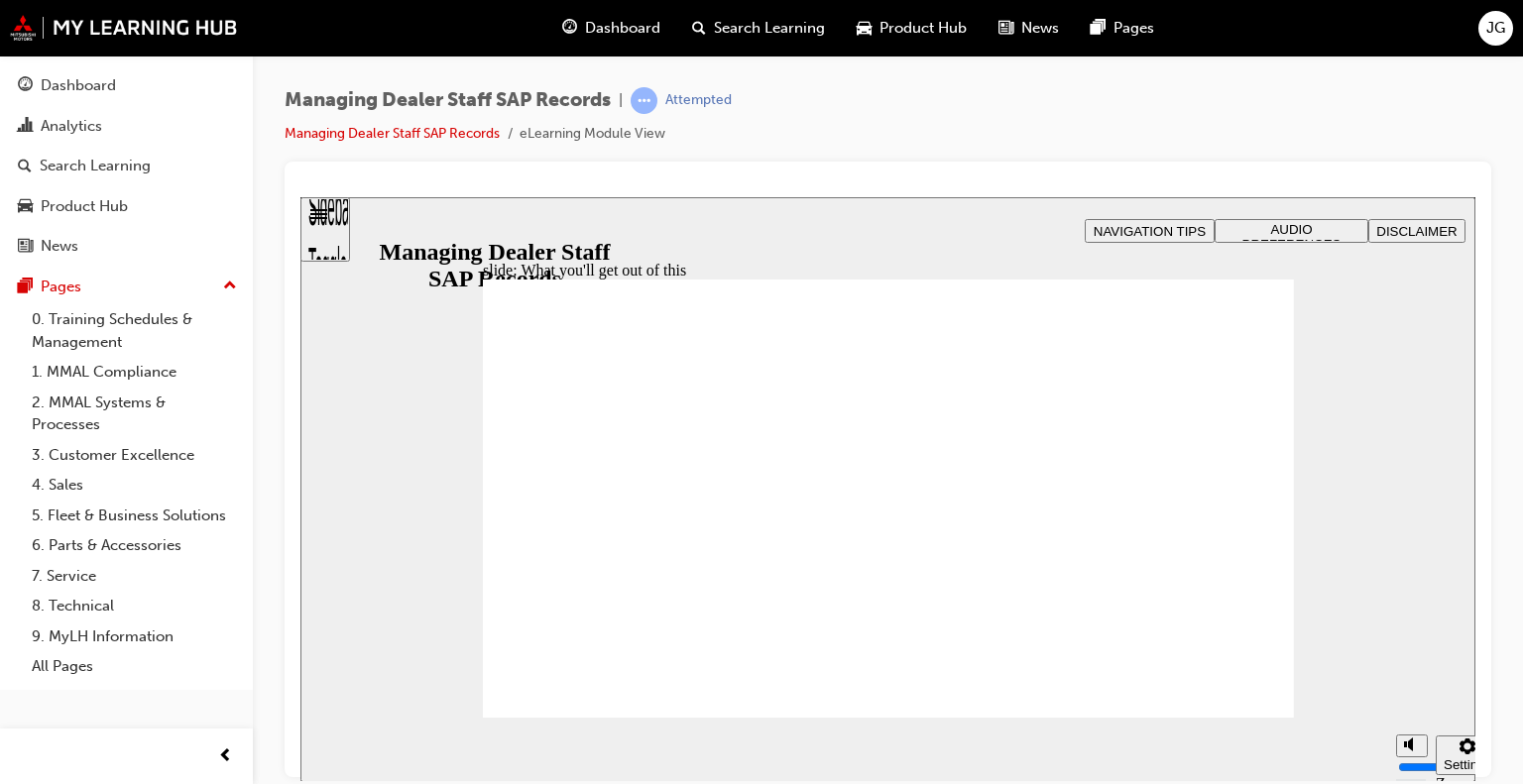 click 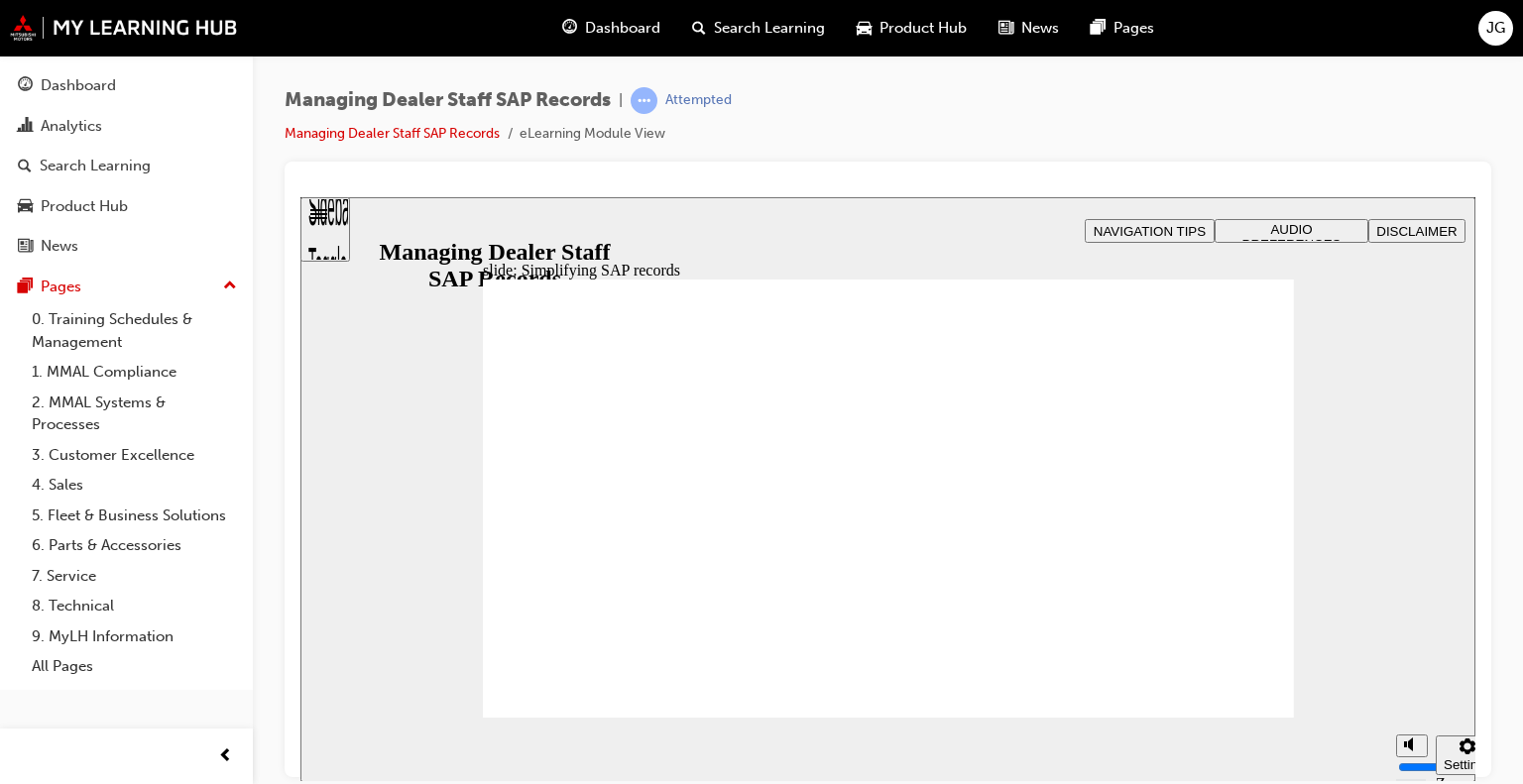 drag, startPoint x: 593, startPoint y: 429, endPoint x: 562, endPoint y: 401, distance: 41.773197 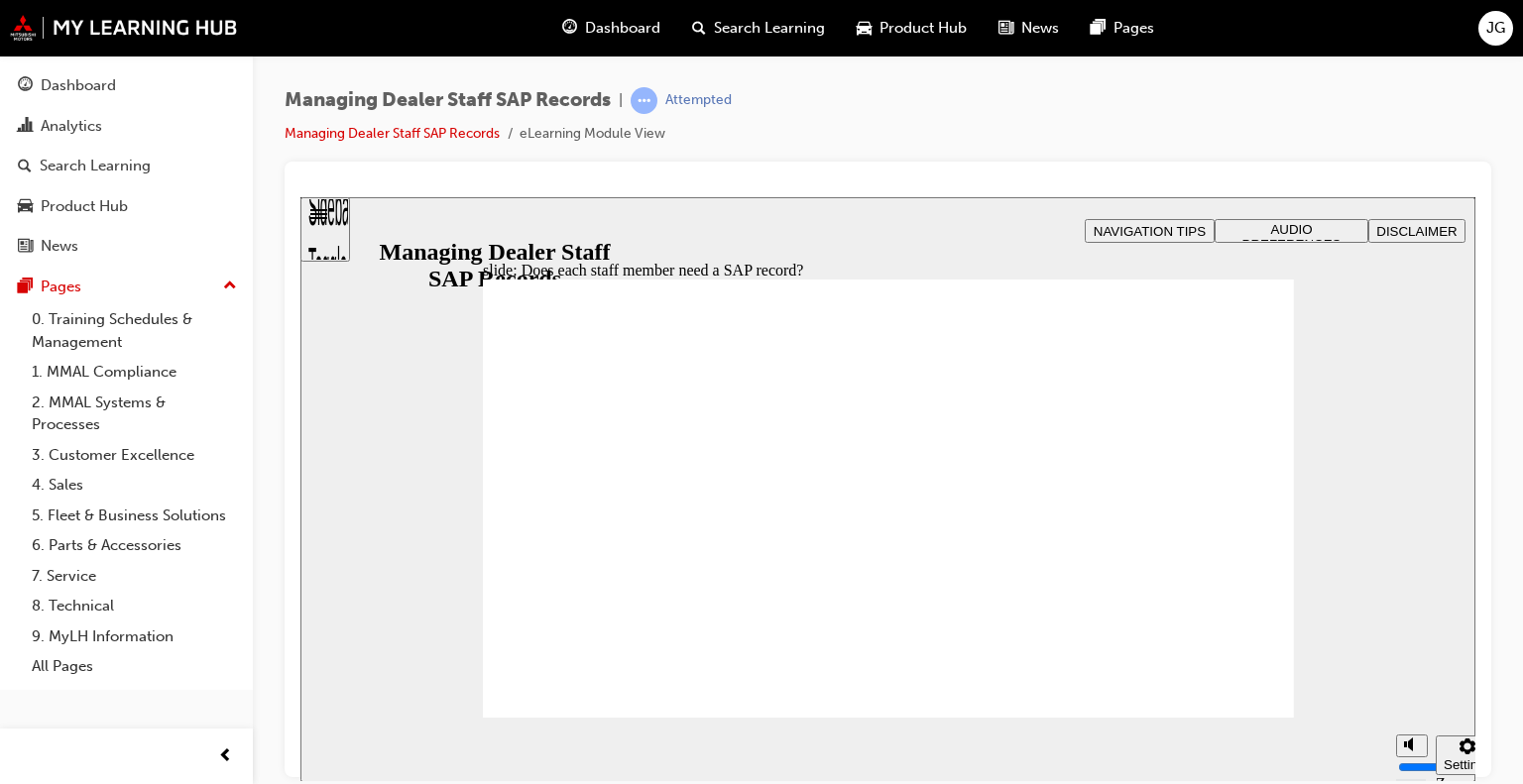 click 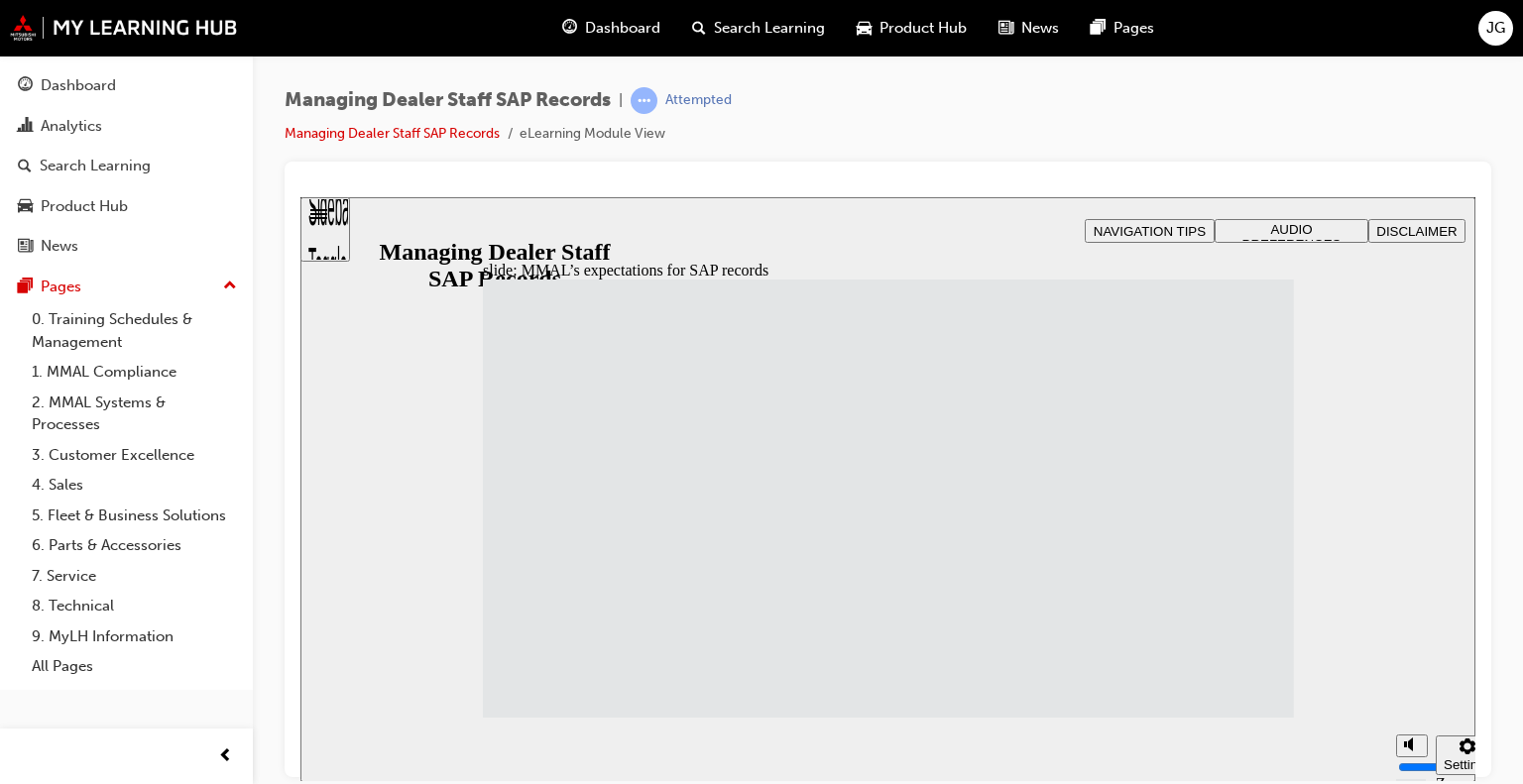 click 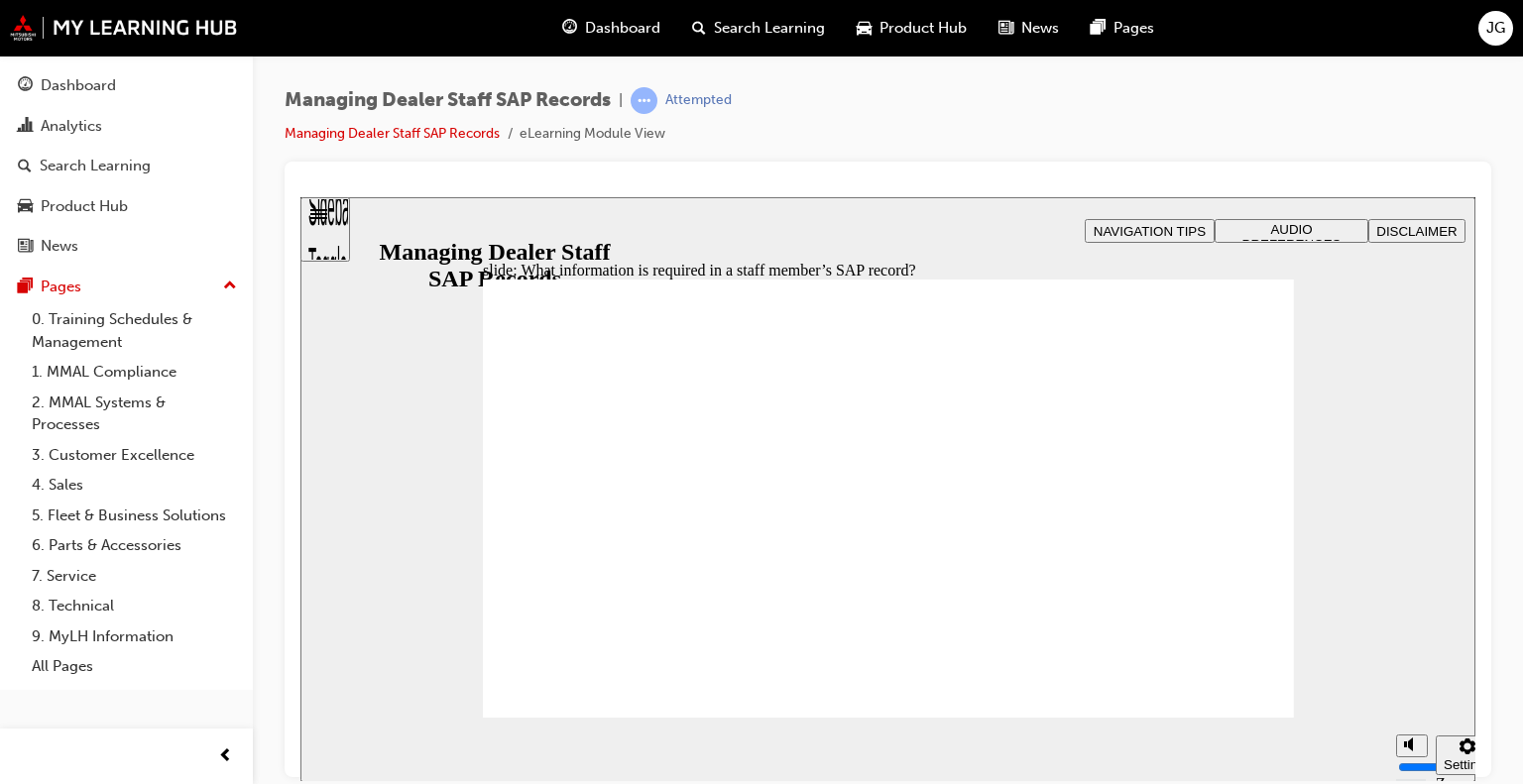 click 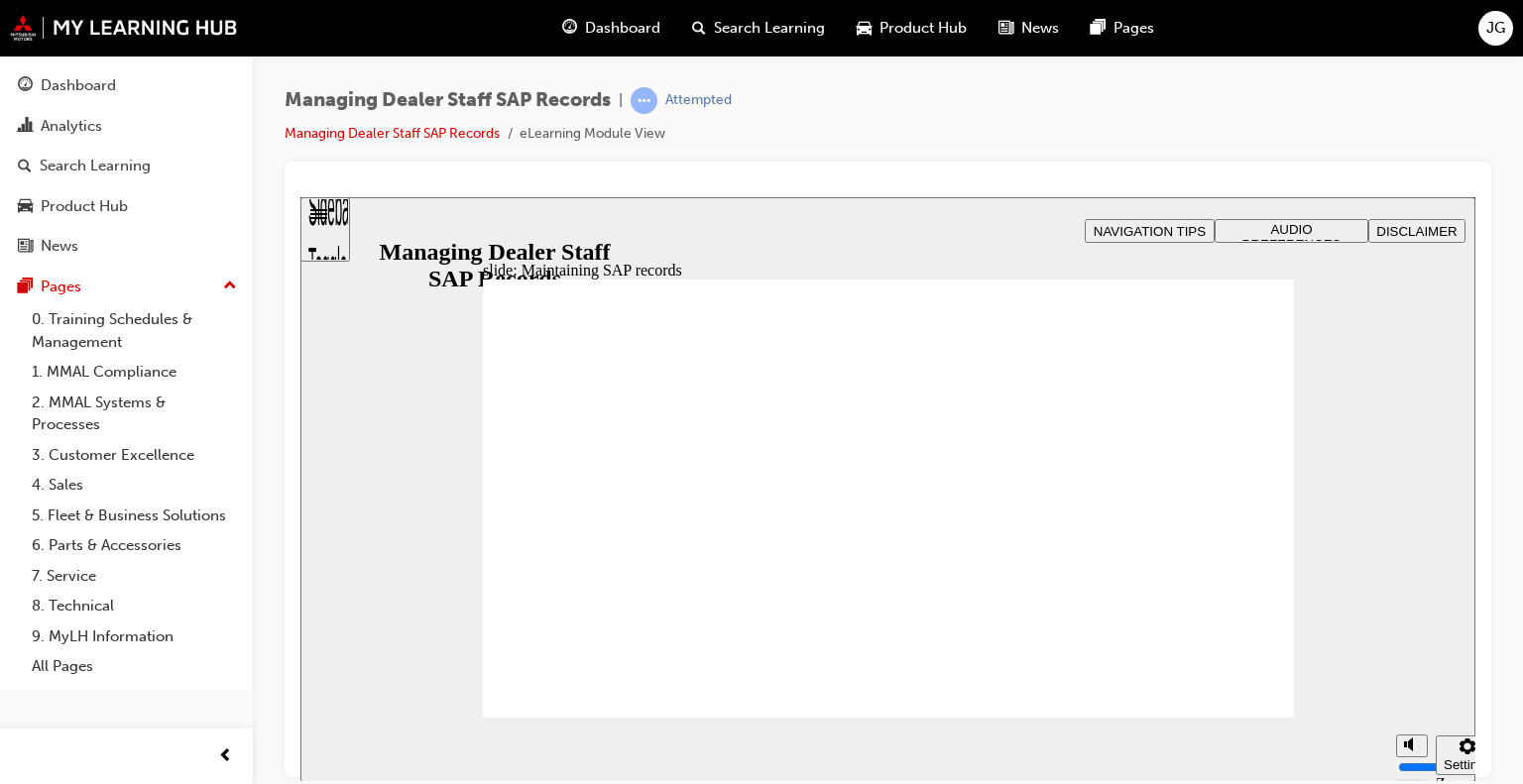 click 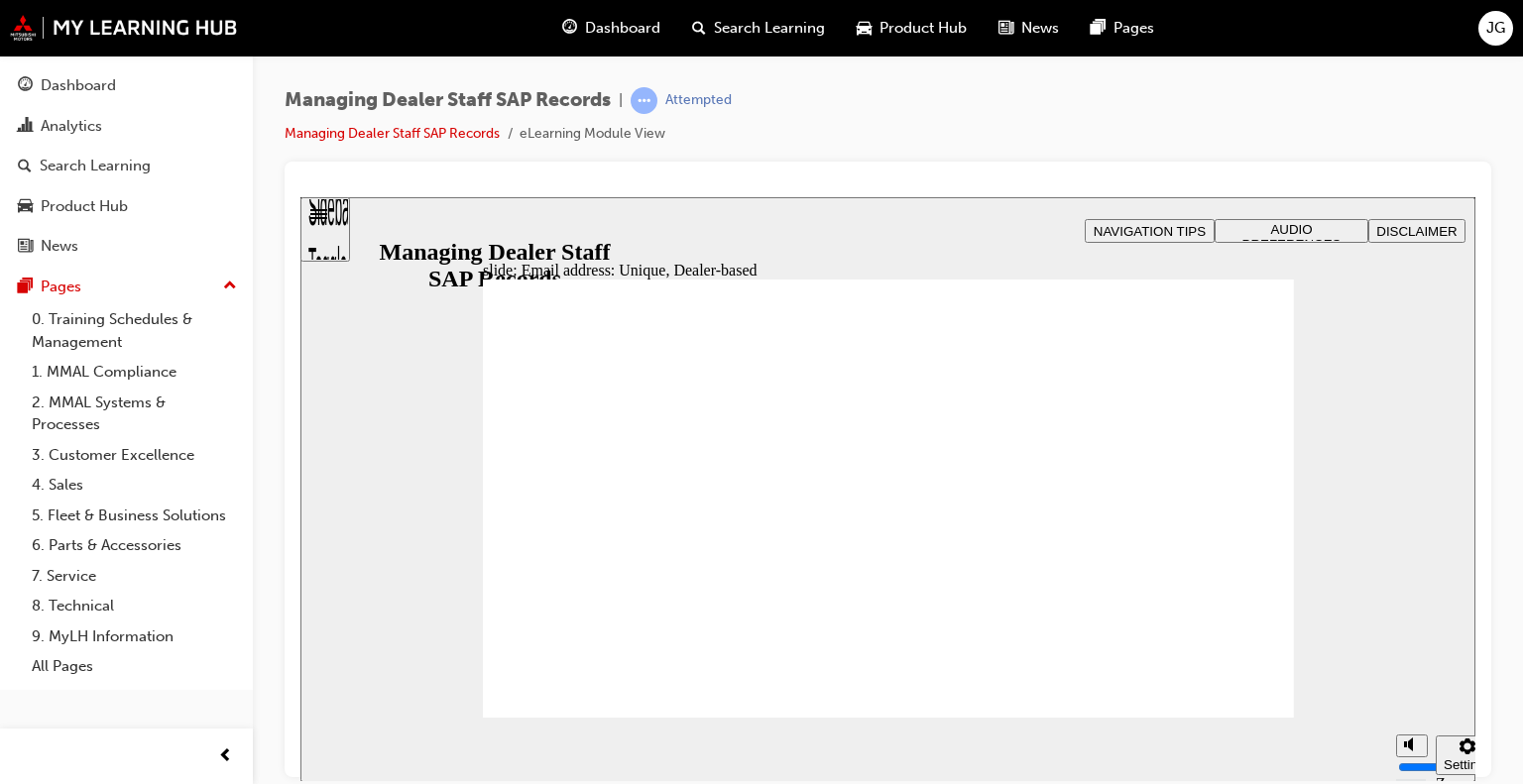 click 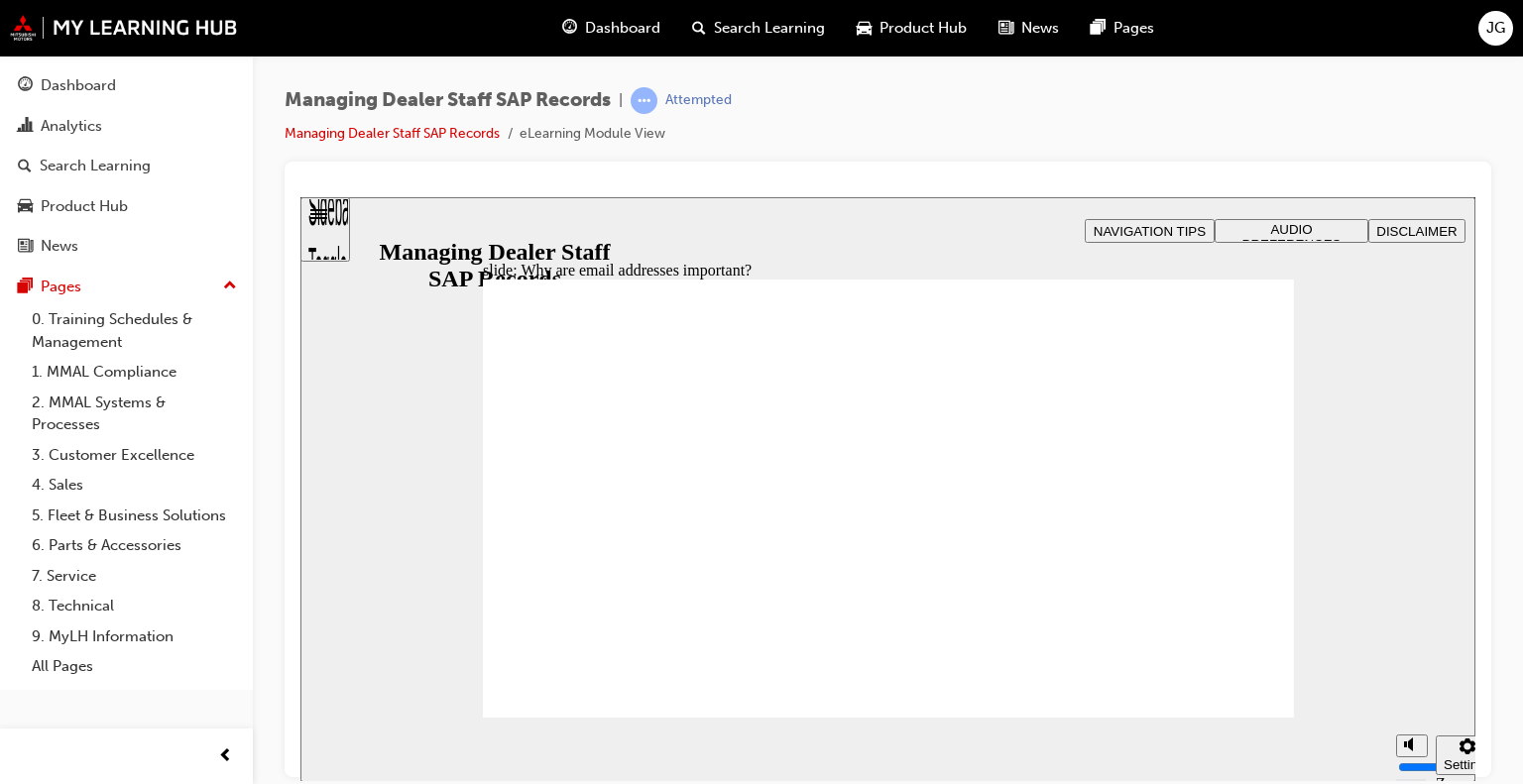 click 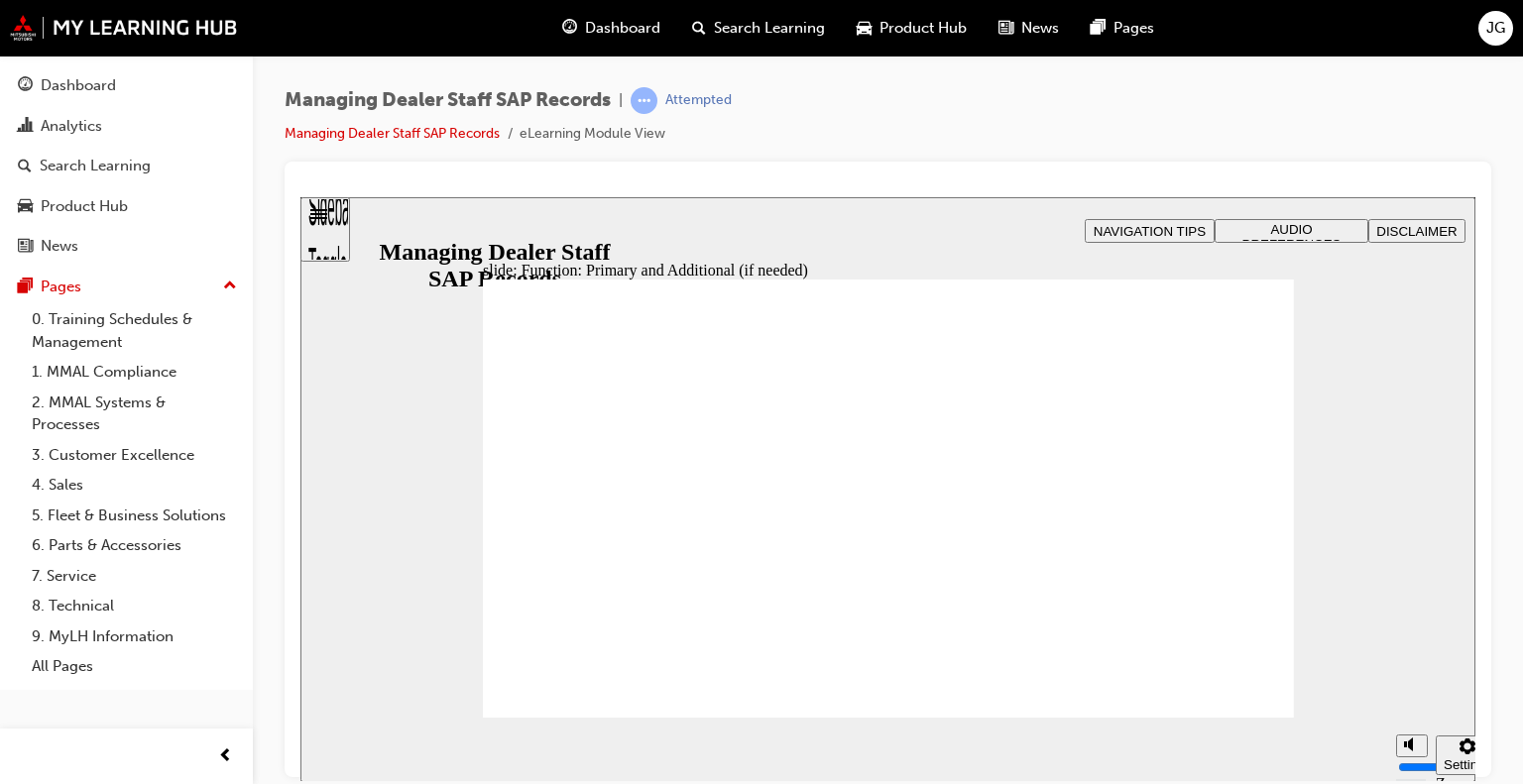 click 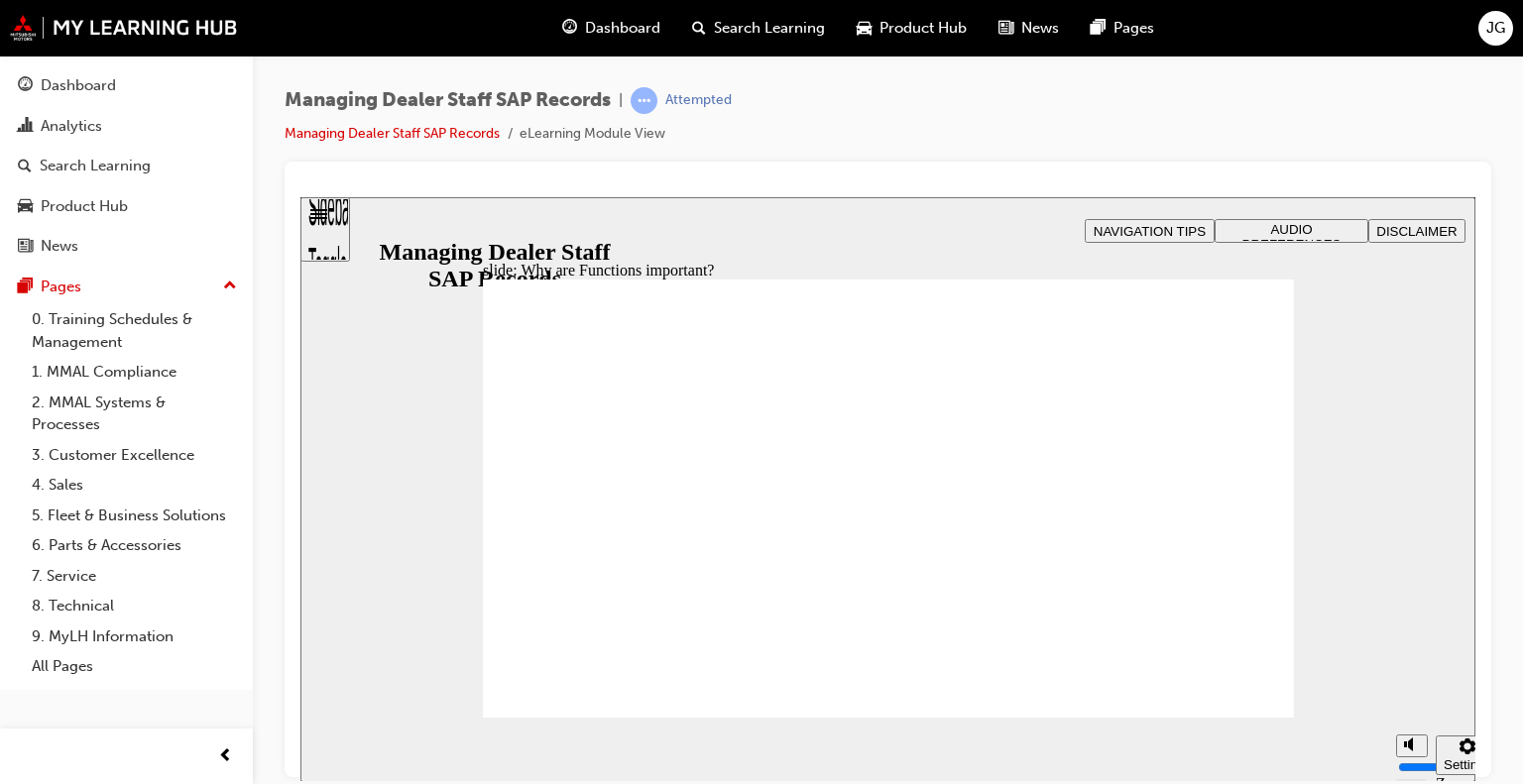 click 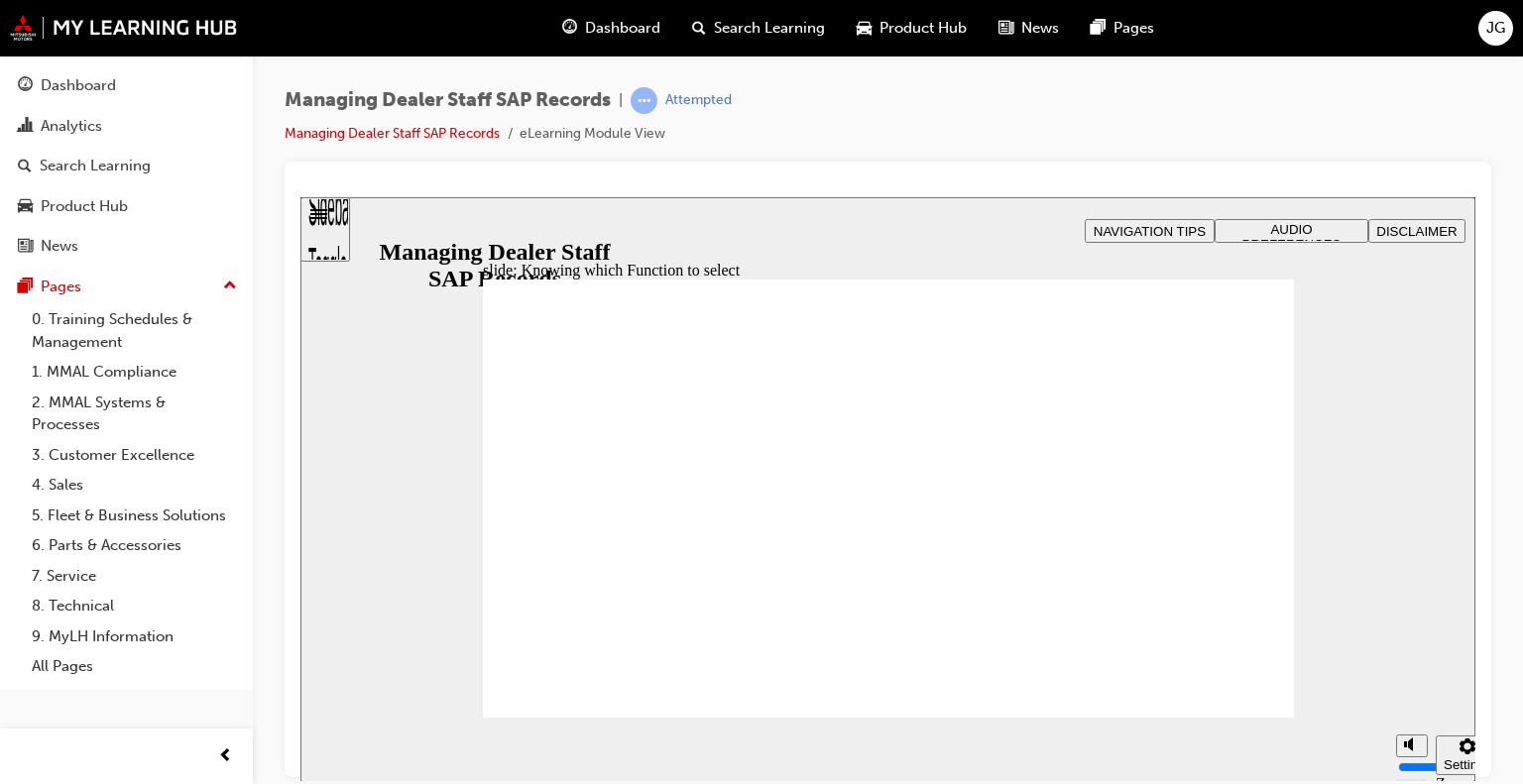 click 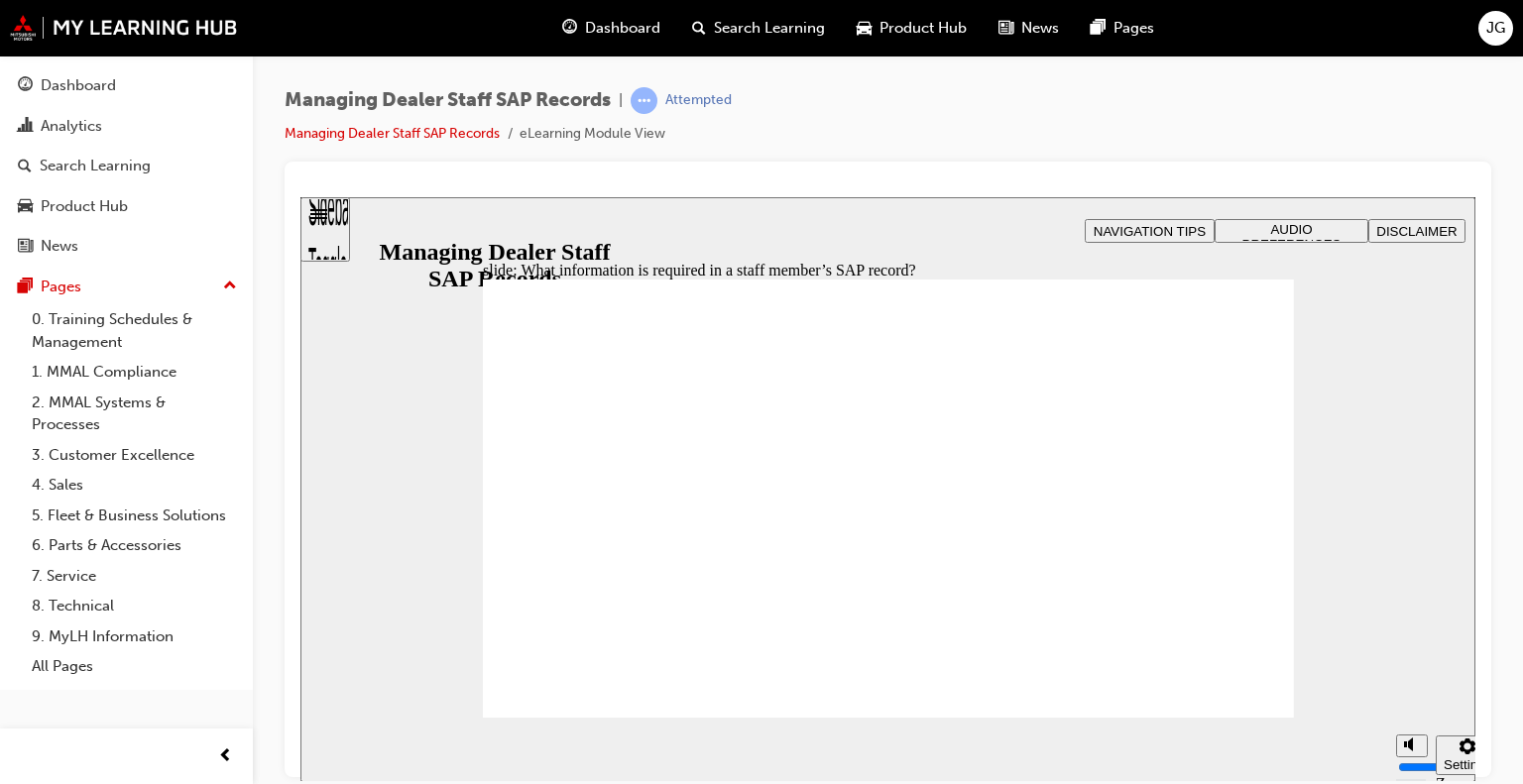 click 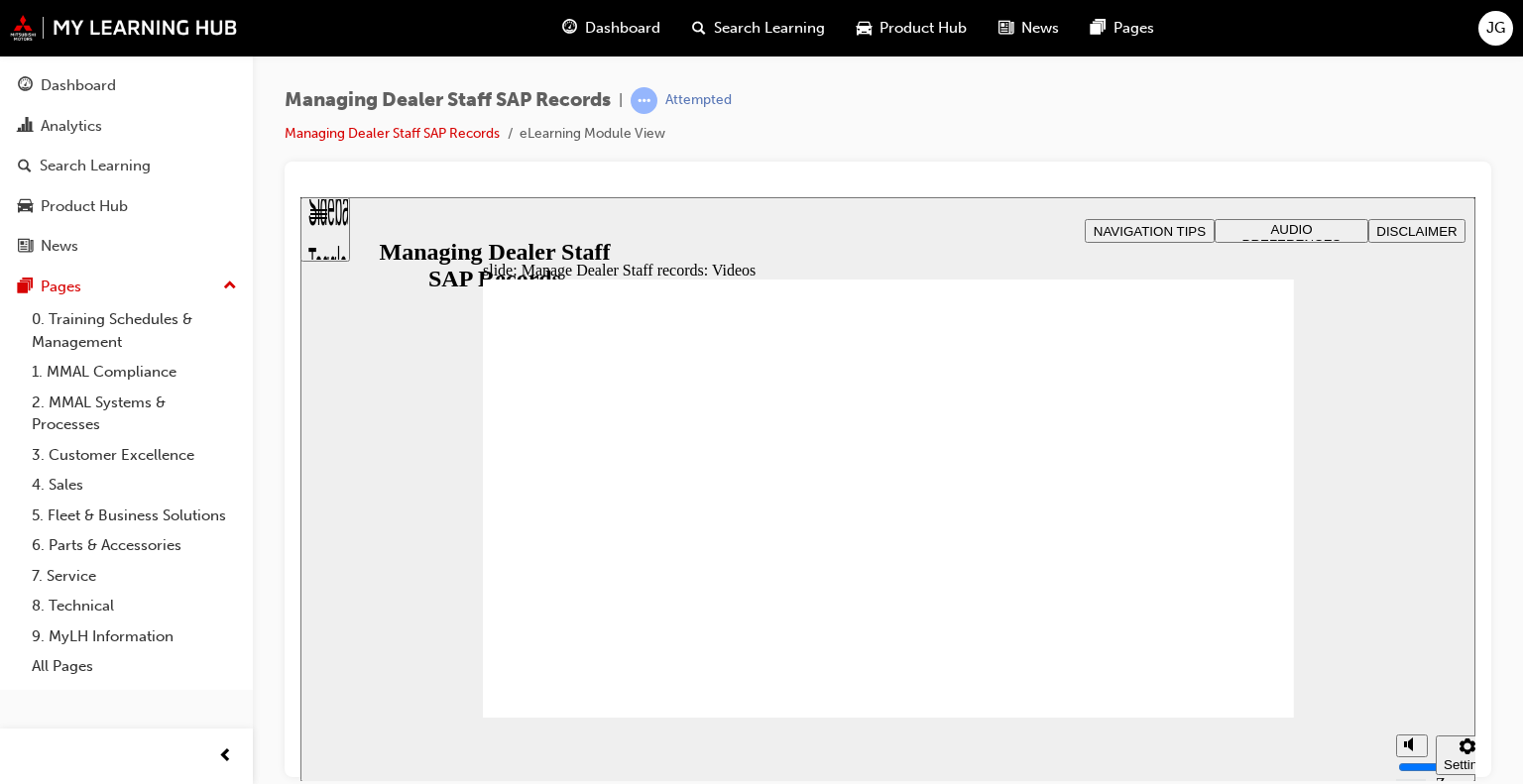 click 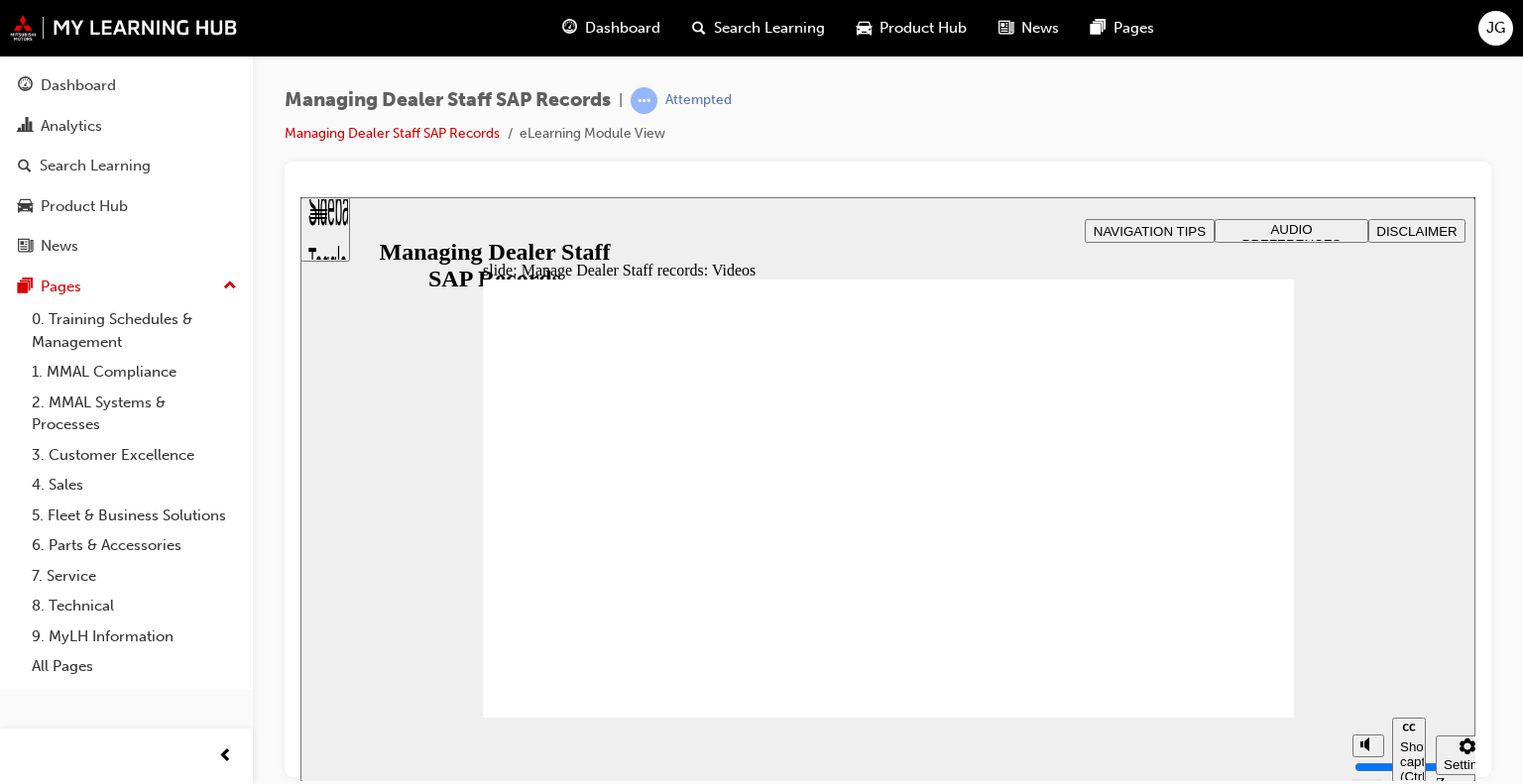 drag, startPoint x: 571, startPoint y: 644, endPoint x: 1206, endPoint y: 651, distance: 635.03858 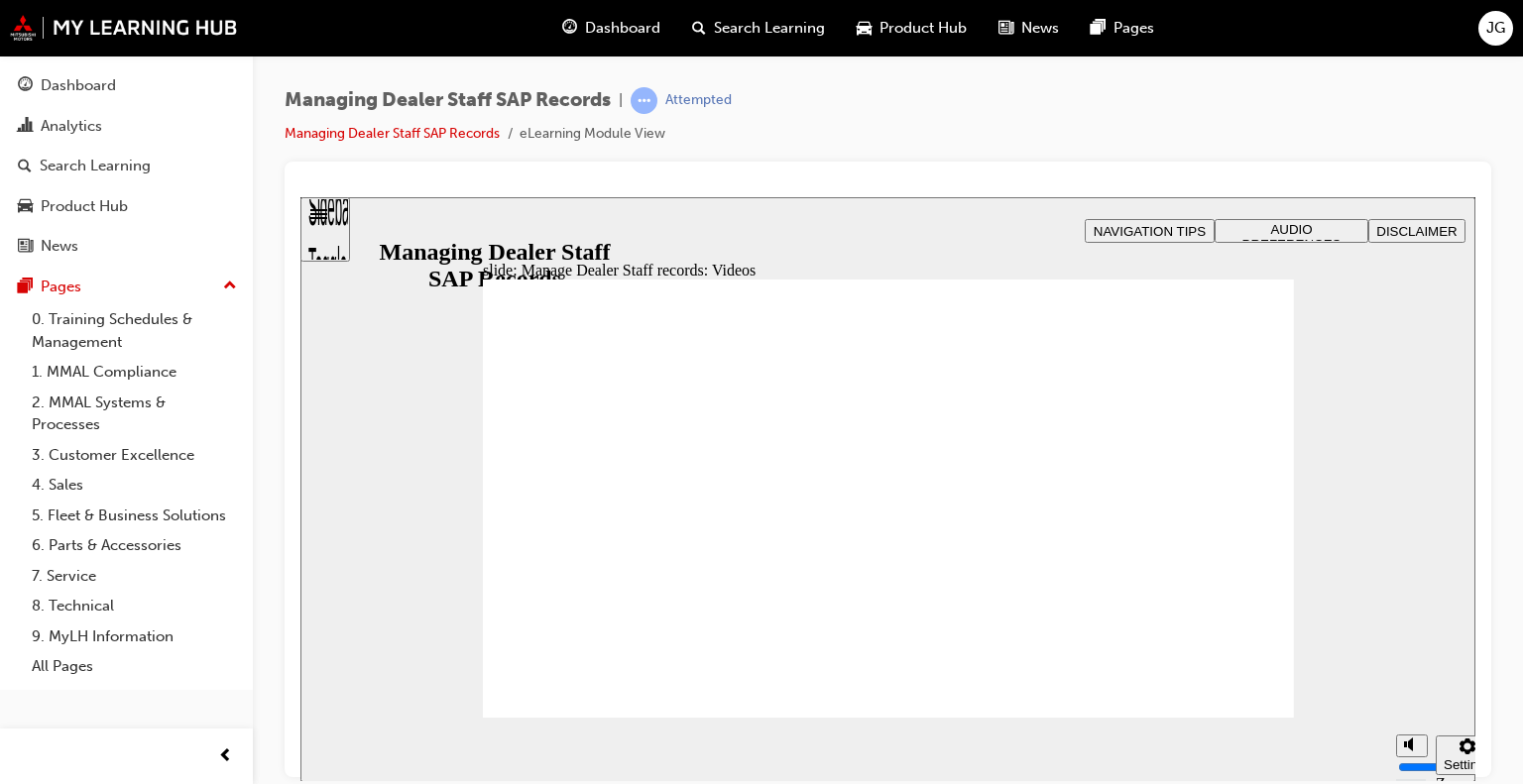 click 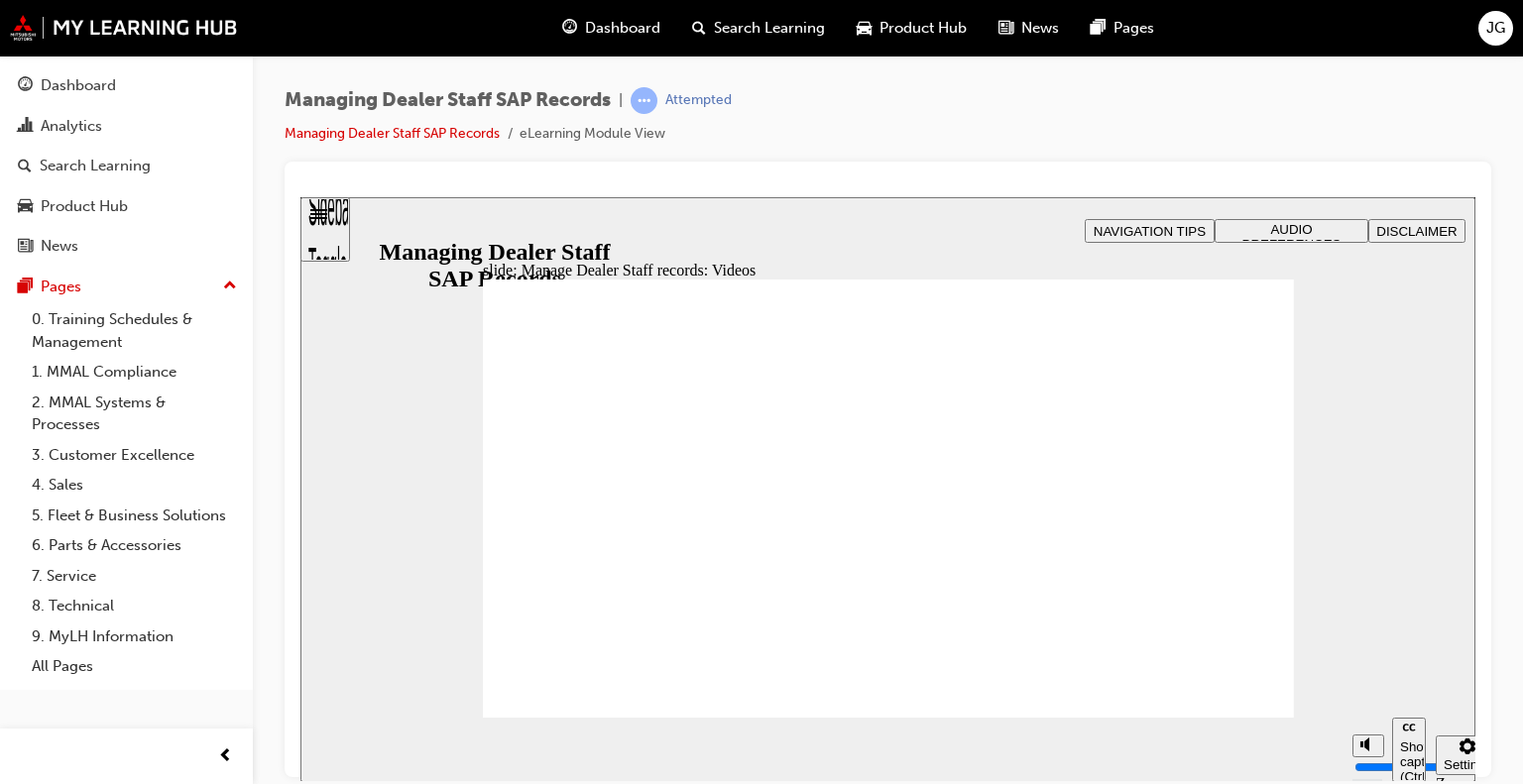 drag, startPoint x: 567, startPoint y: 642, endPoint x: 1201, endPoint y: 654, distance: 634.1136 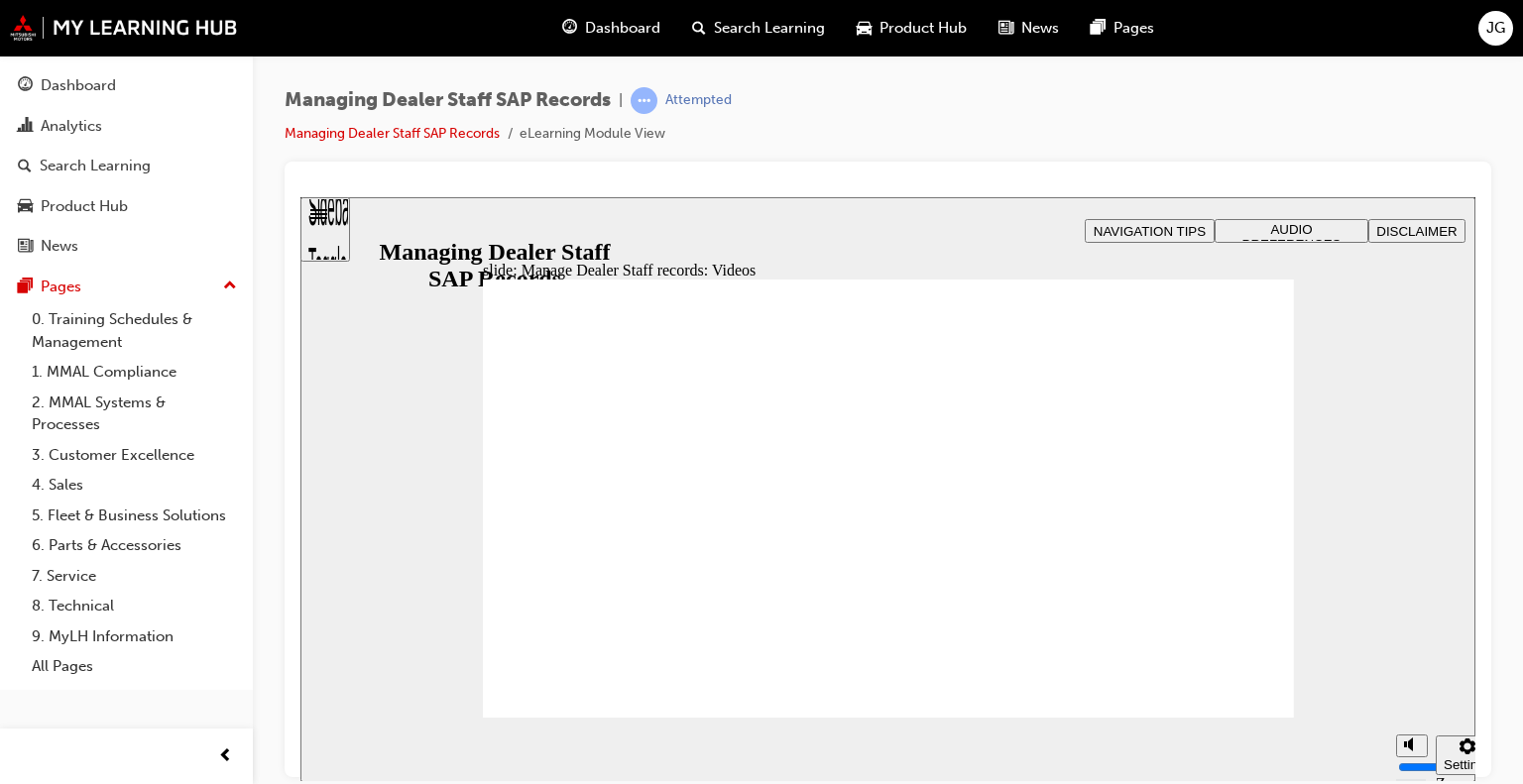 click 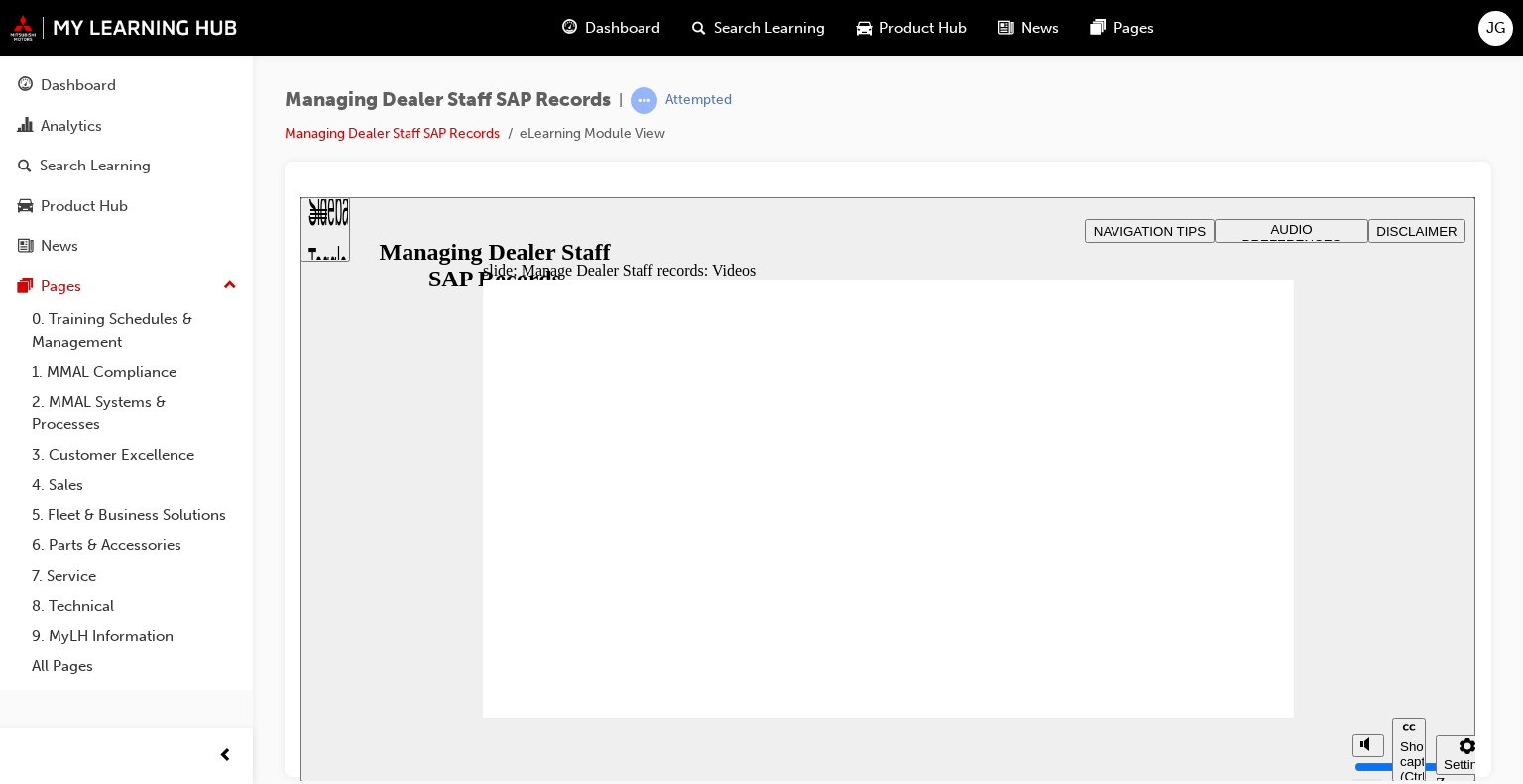 drag, startPoint x: 590, startPoint y: 642, endPoint x: 1201, endPoint y: 646, distance: 611.013 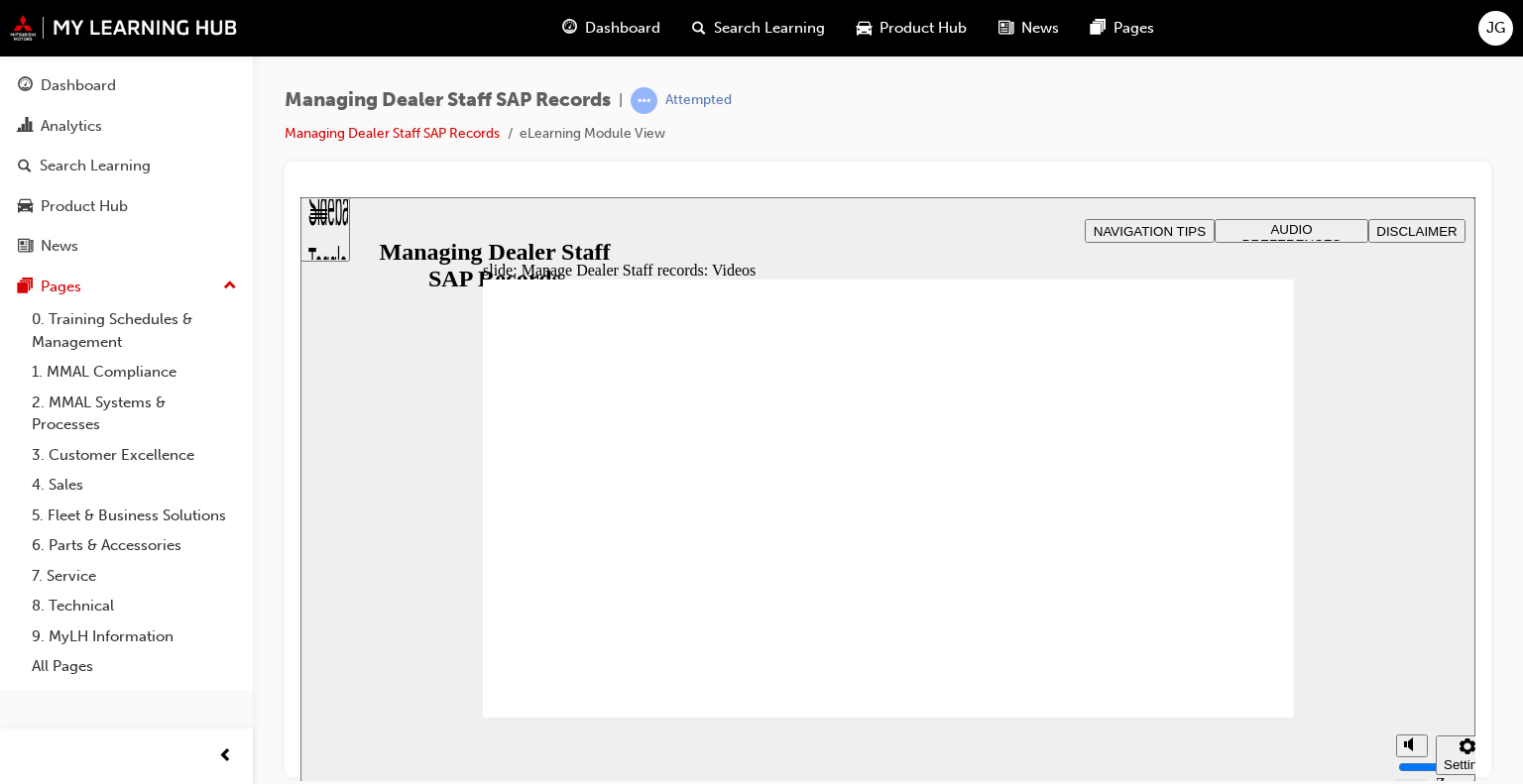 click 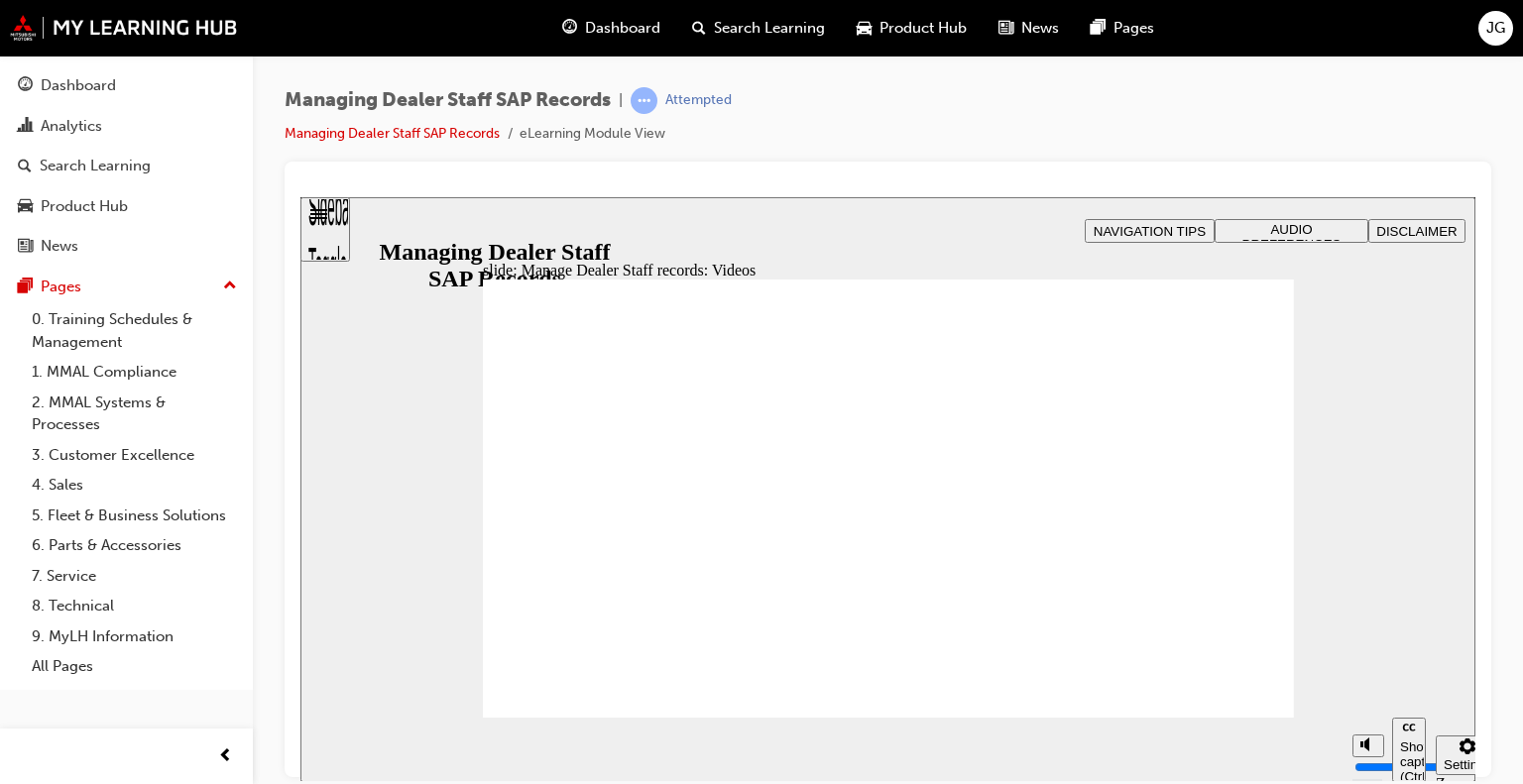 drag, startPoint x: 594, startPoint y: 646, endPoint x: 1190, endPoint y: 660, distance: 596.164 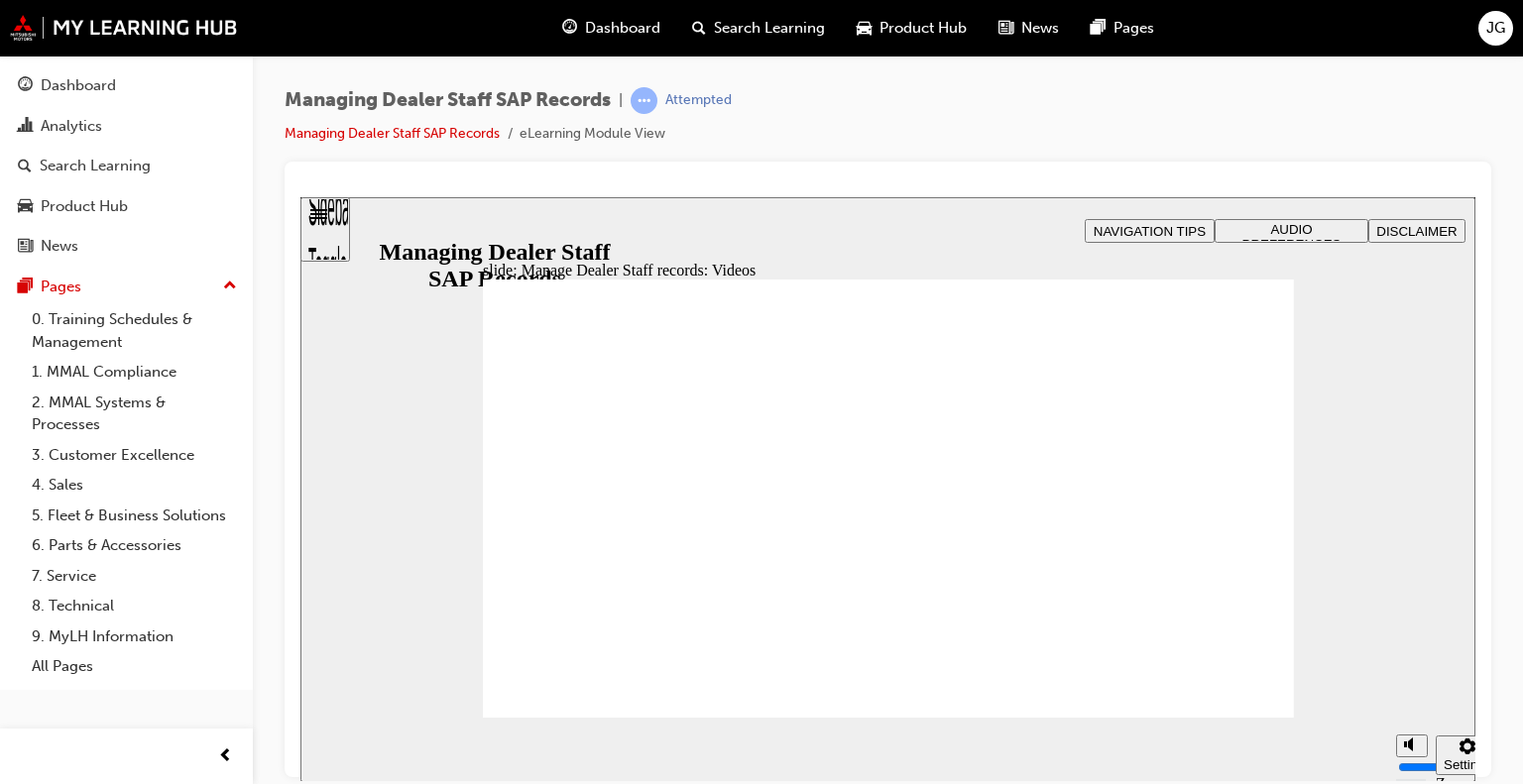 click 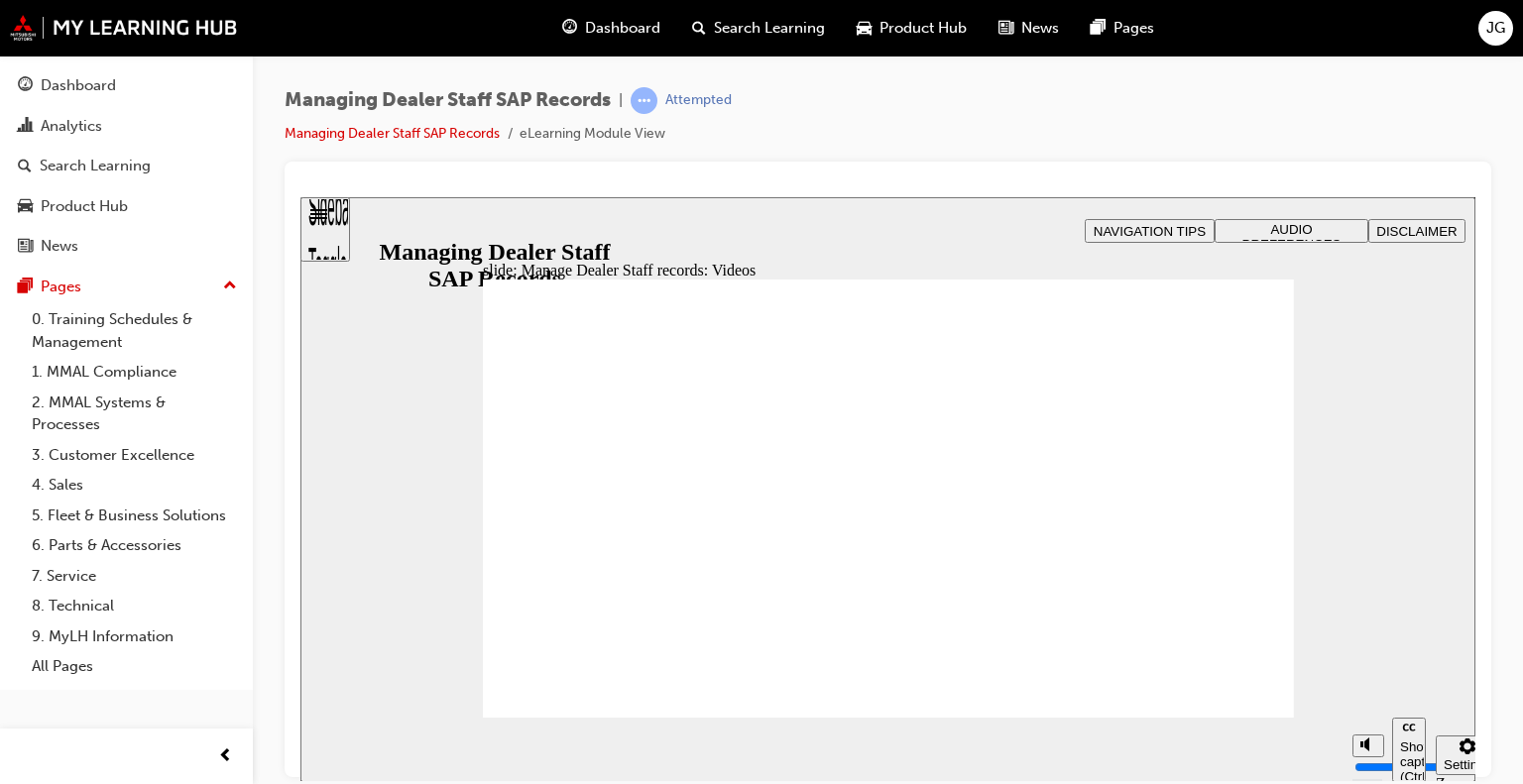 drag, startPoint x: 569, startPoint y: 645, endPoint x: 1190, endPoint y: 649, distance: 621.01288 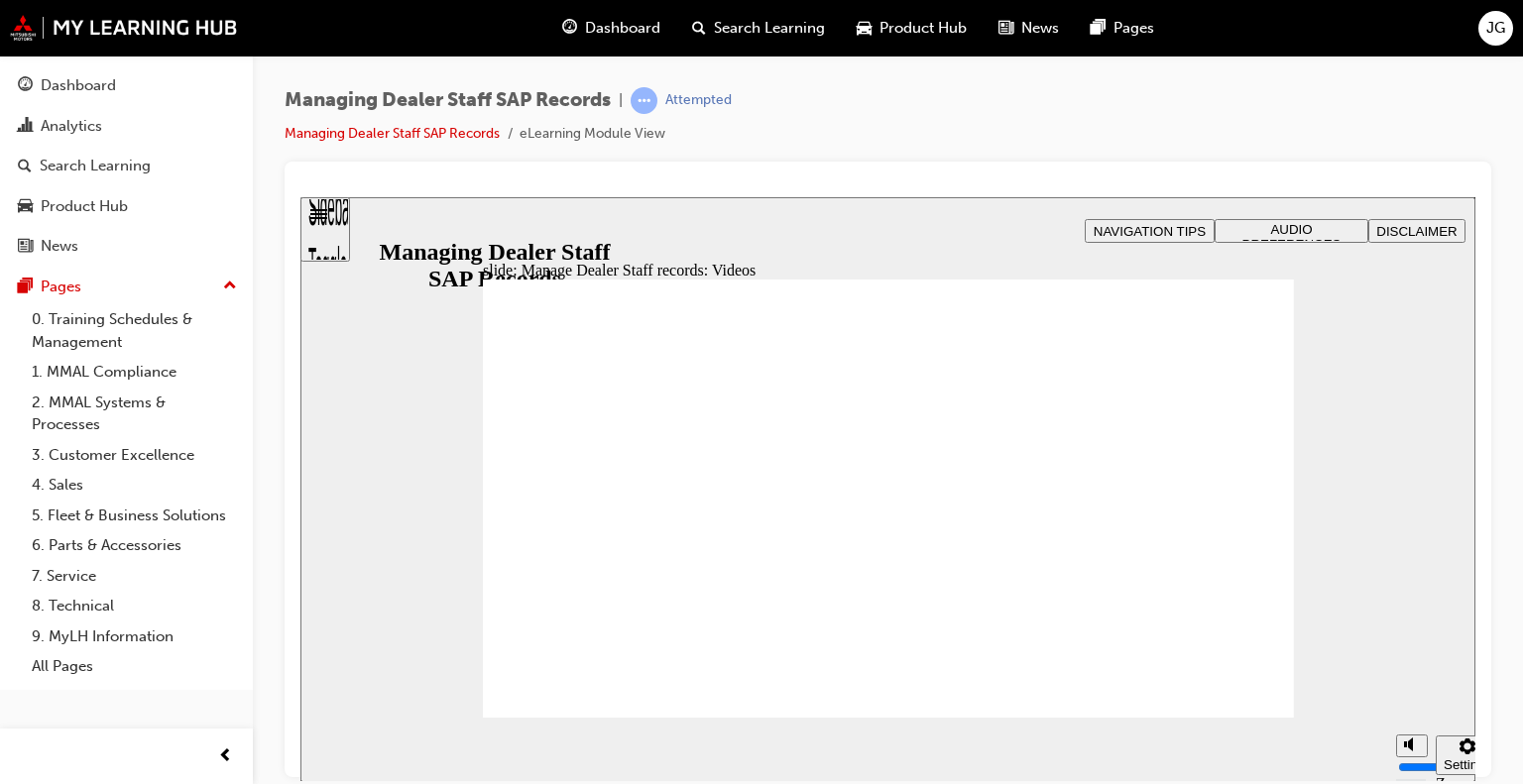 click 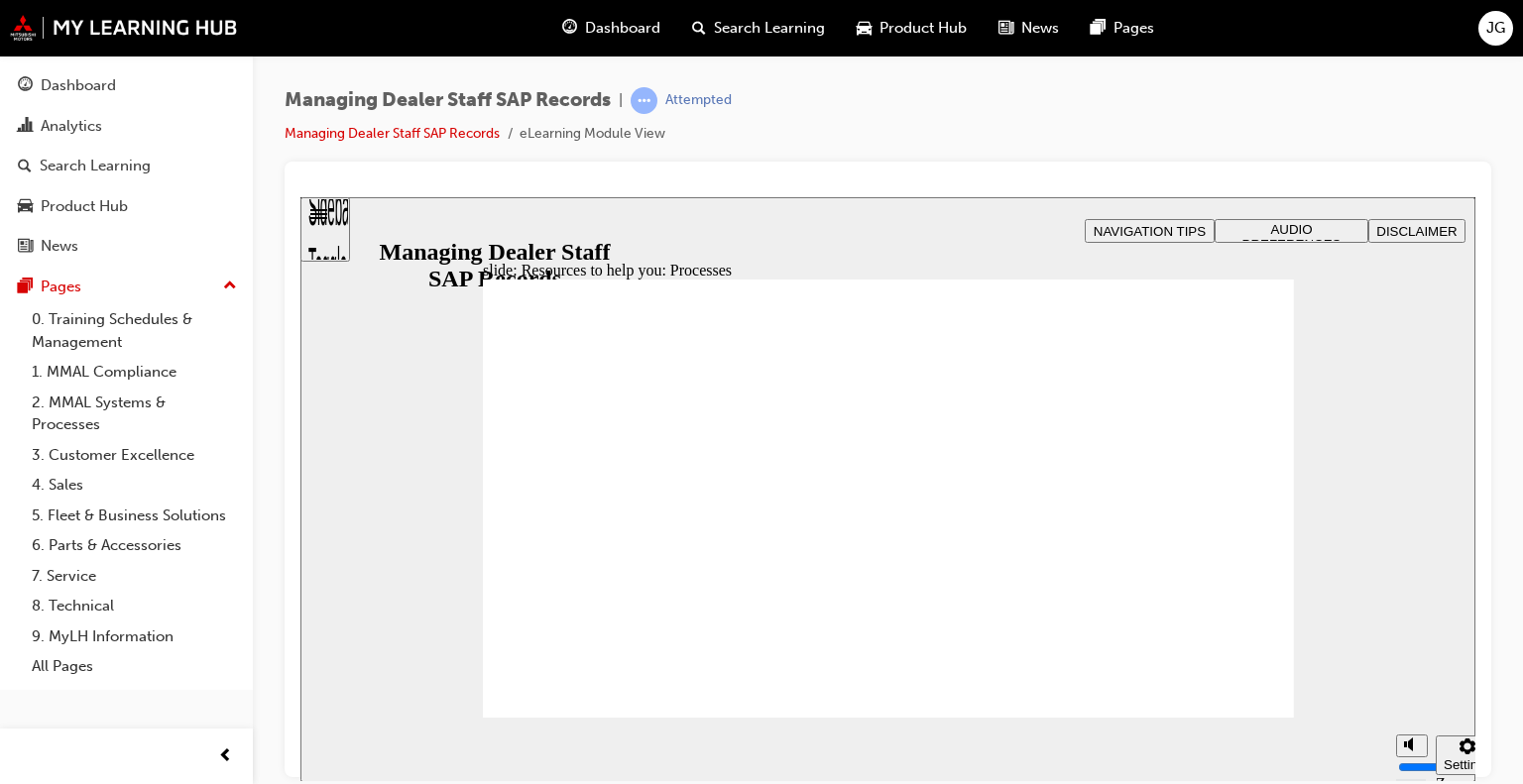 click 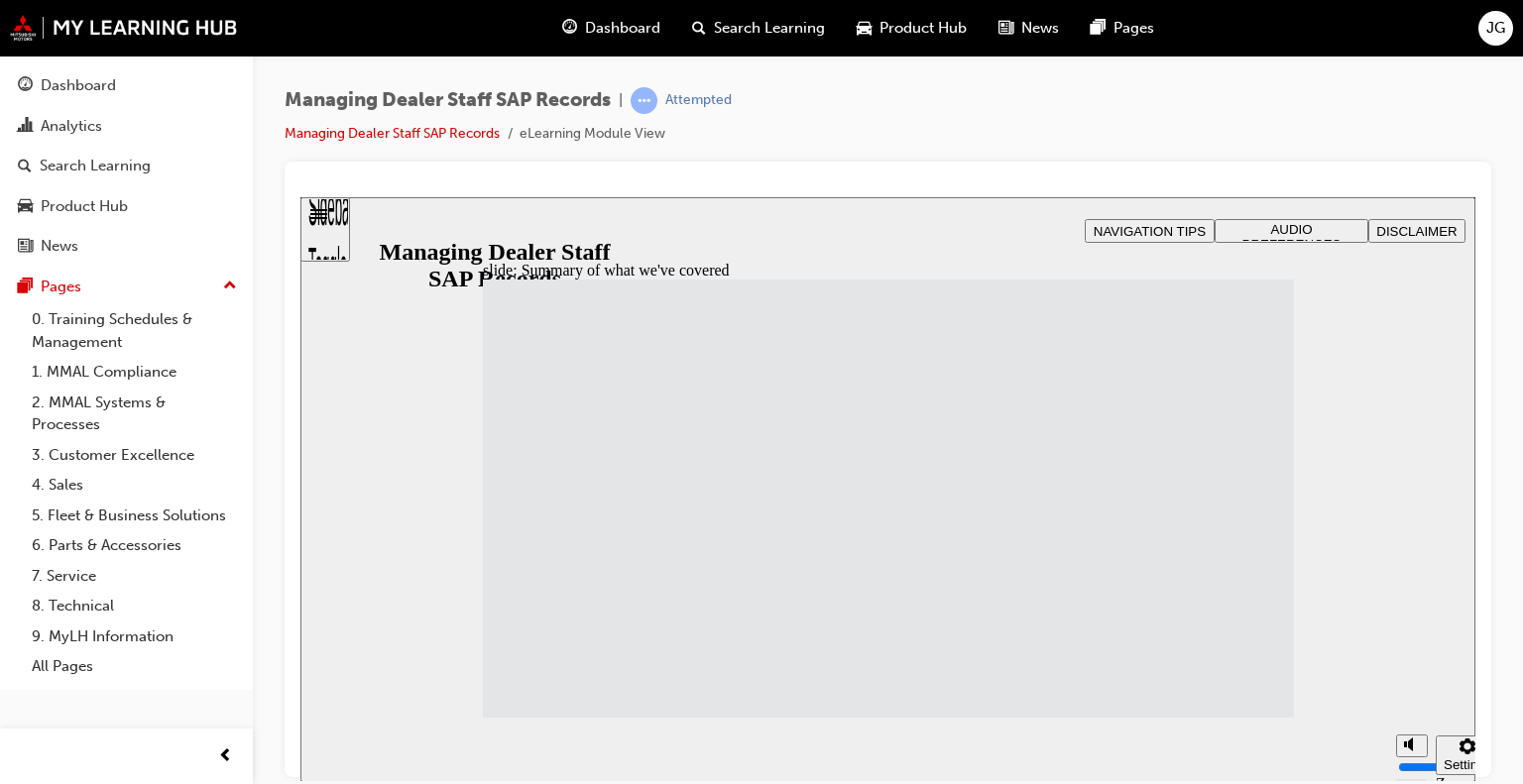 click 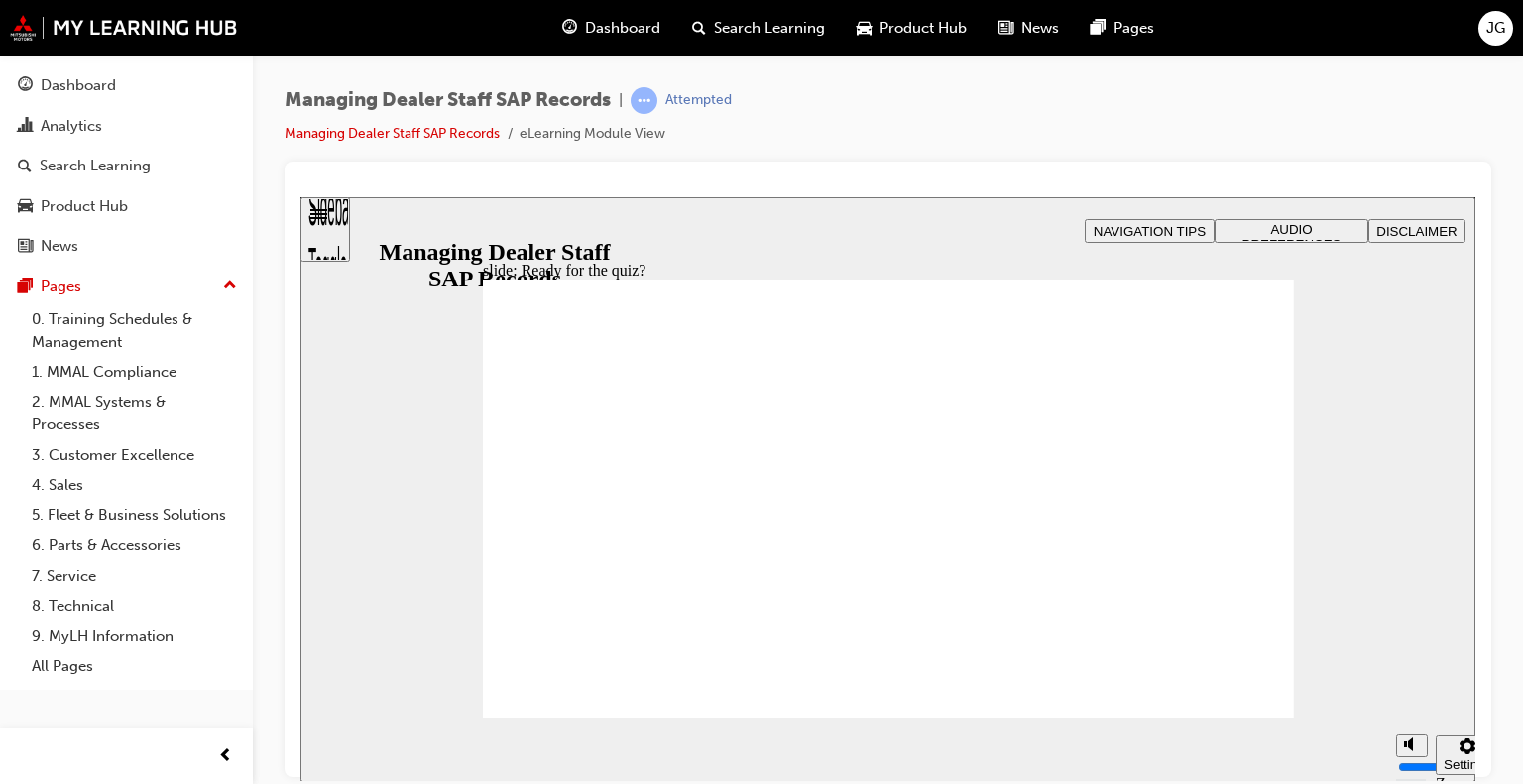 click 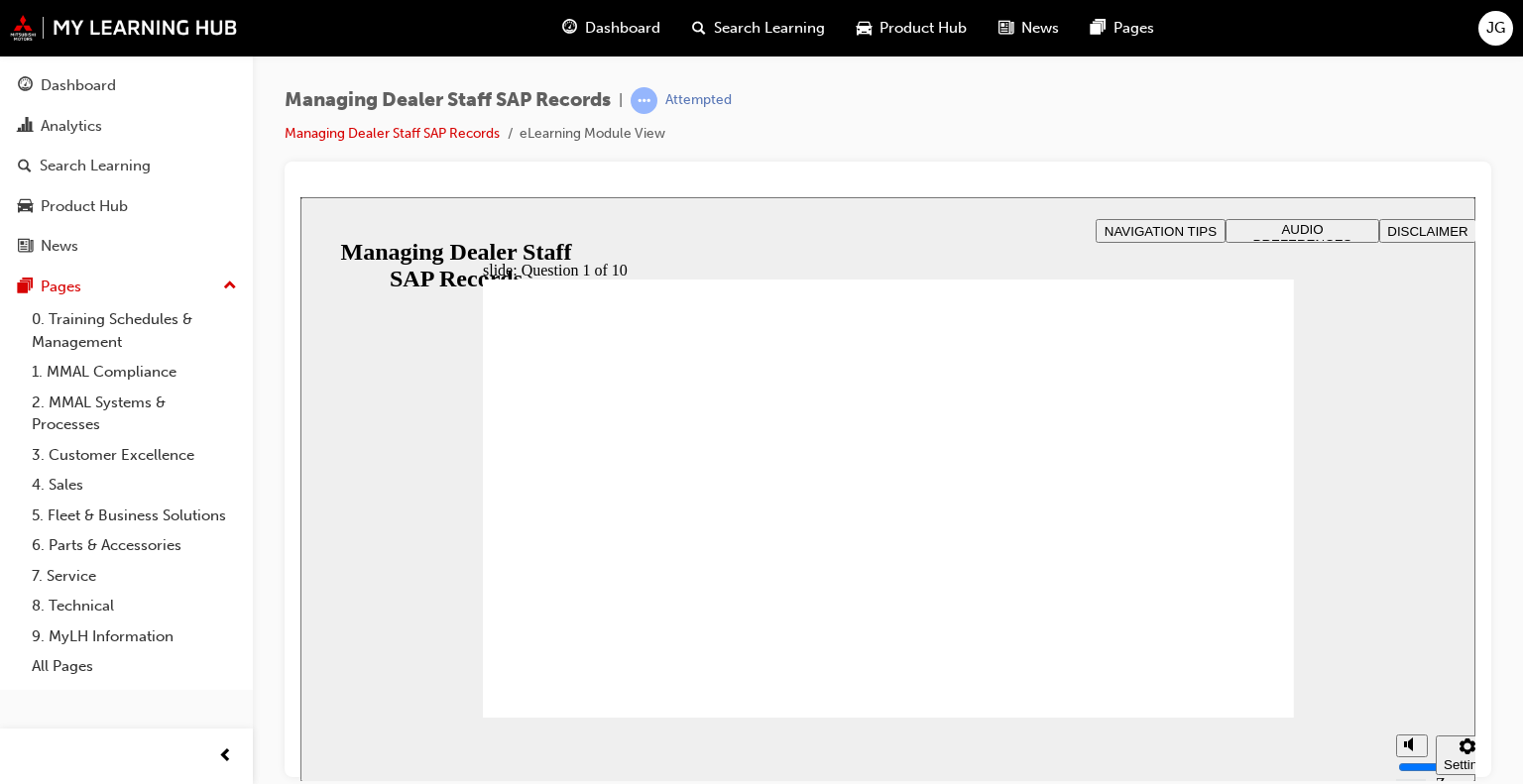 checkbox on "true" 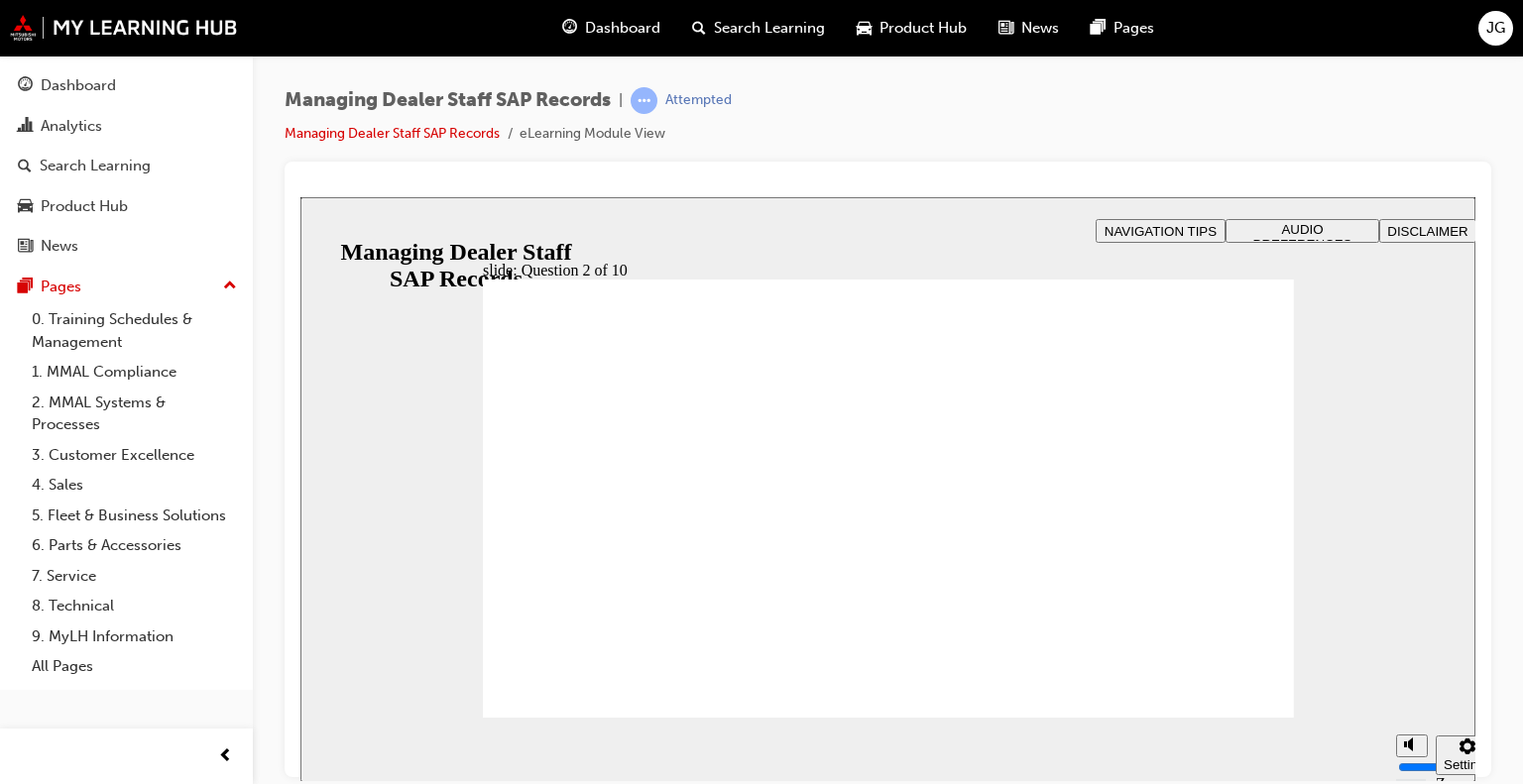radio on "true" 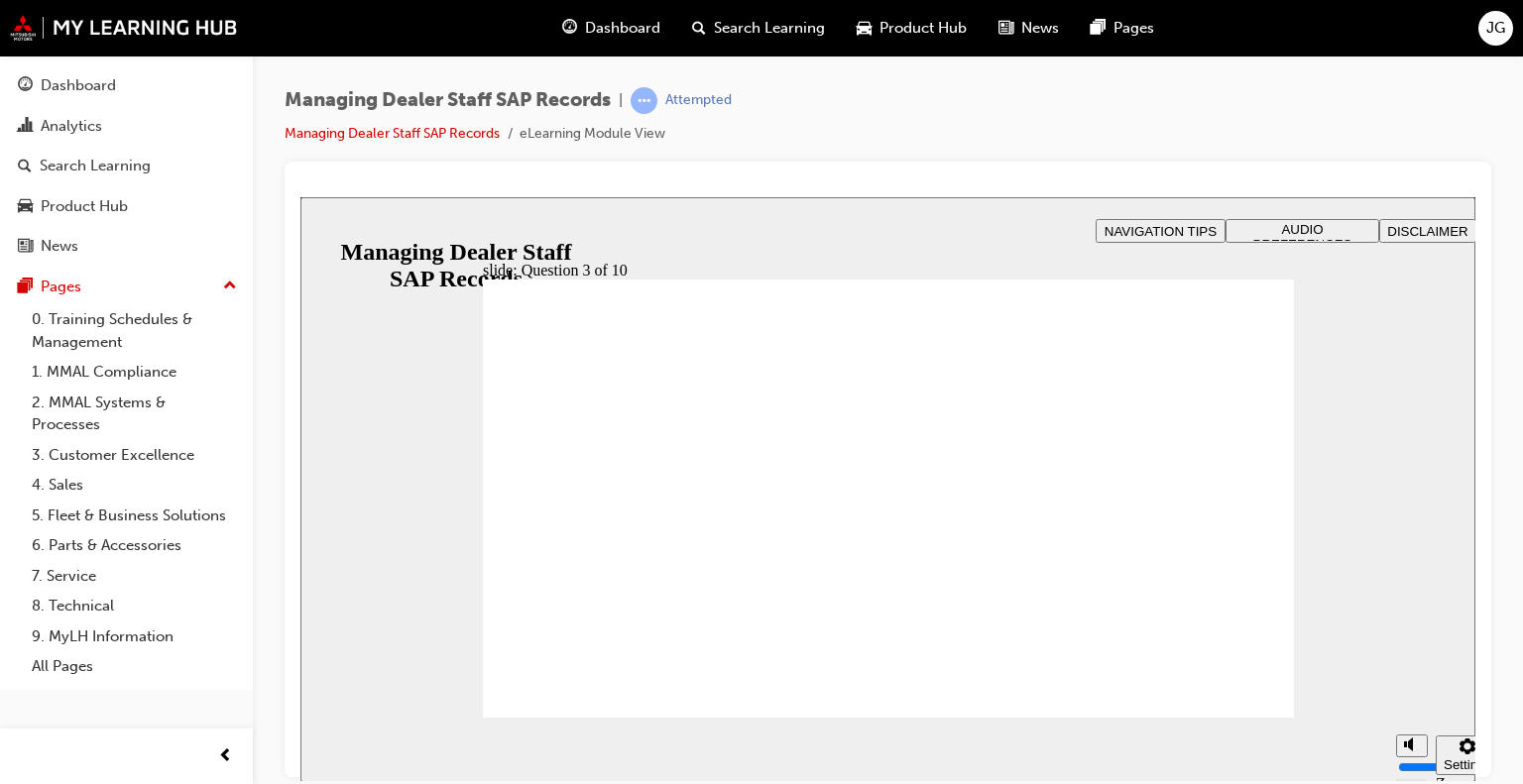 radio on "true" 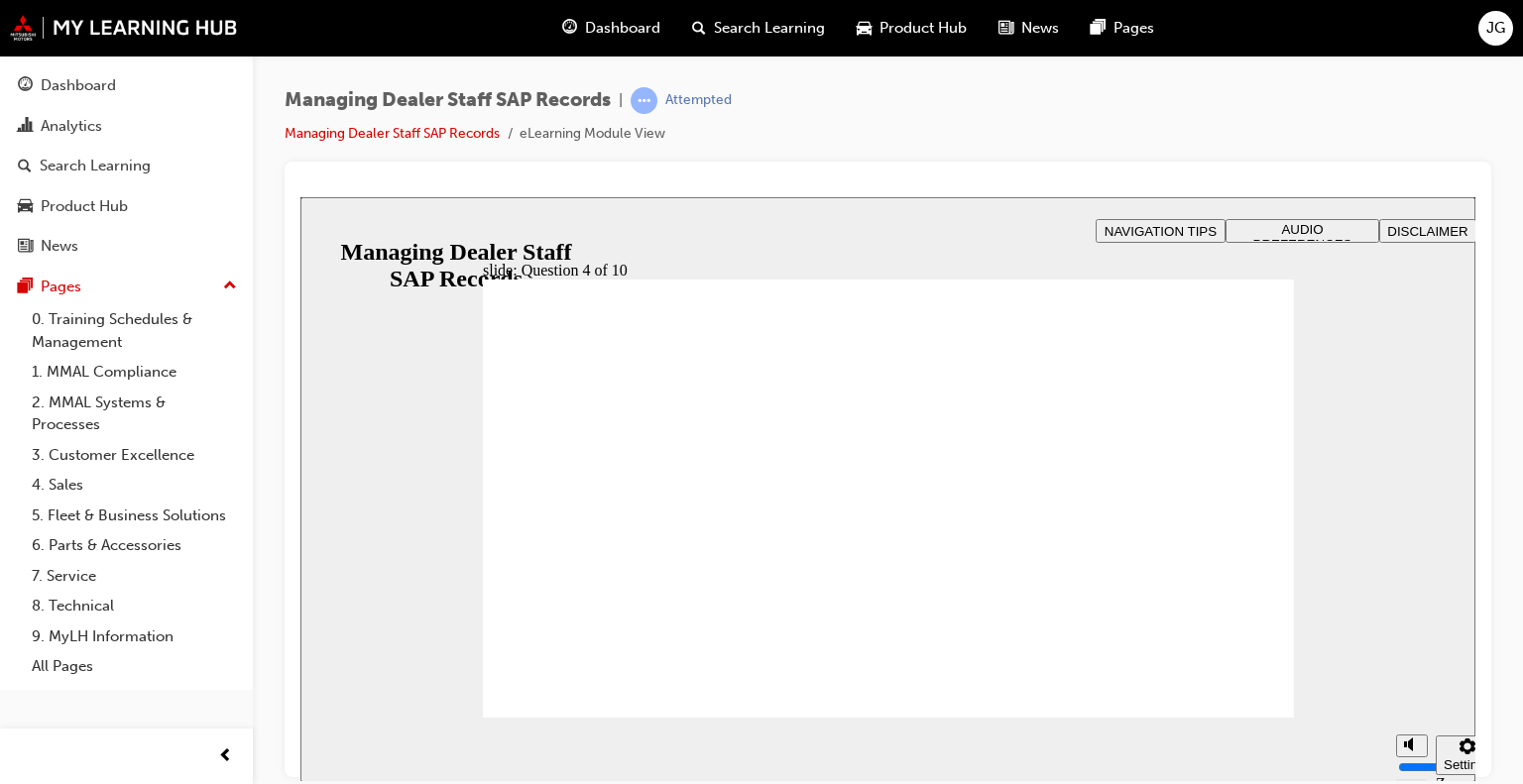 checkbox on "true" 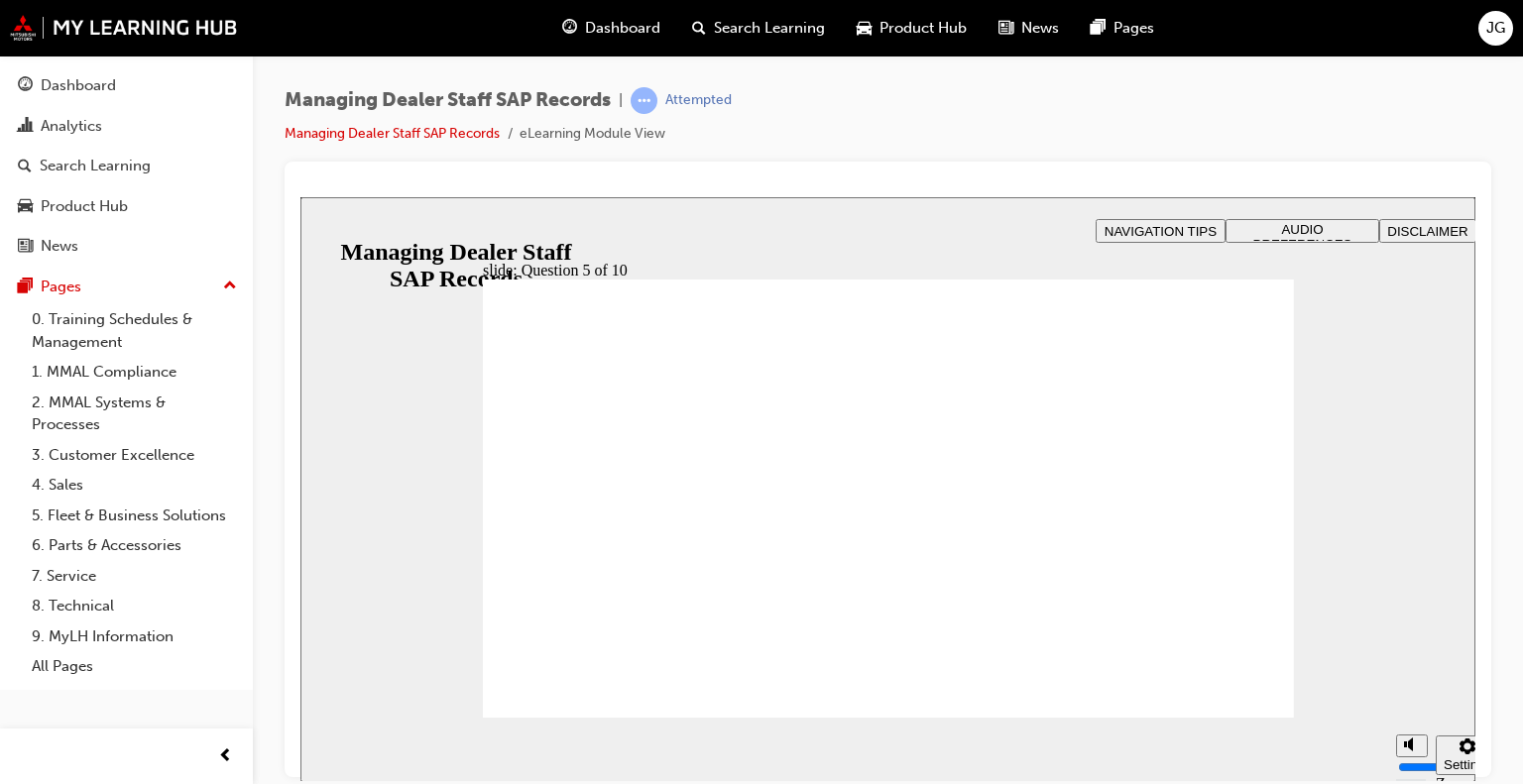click 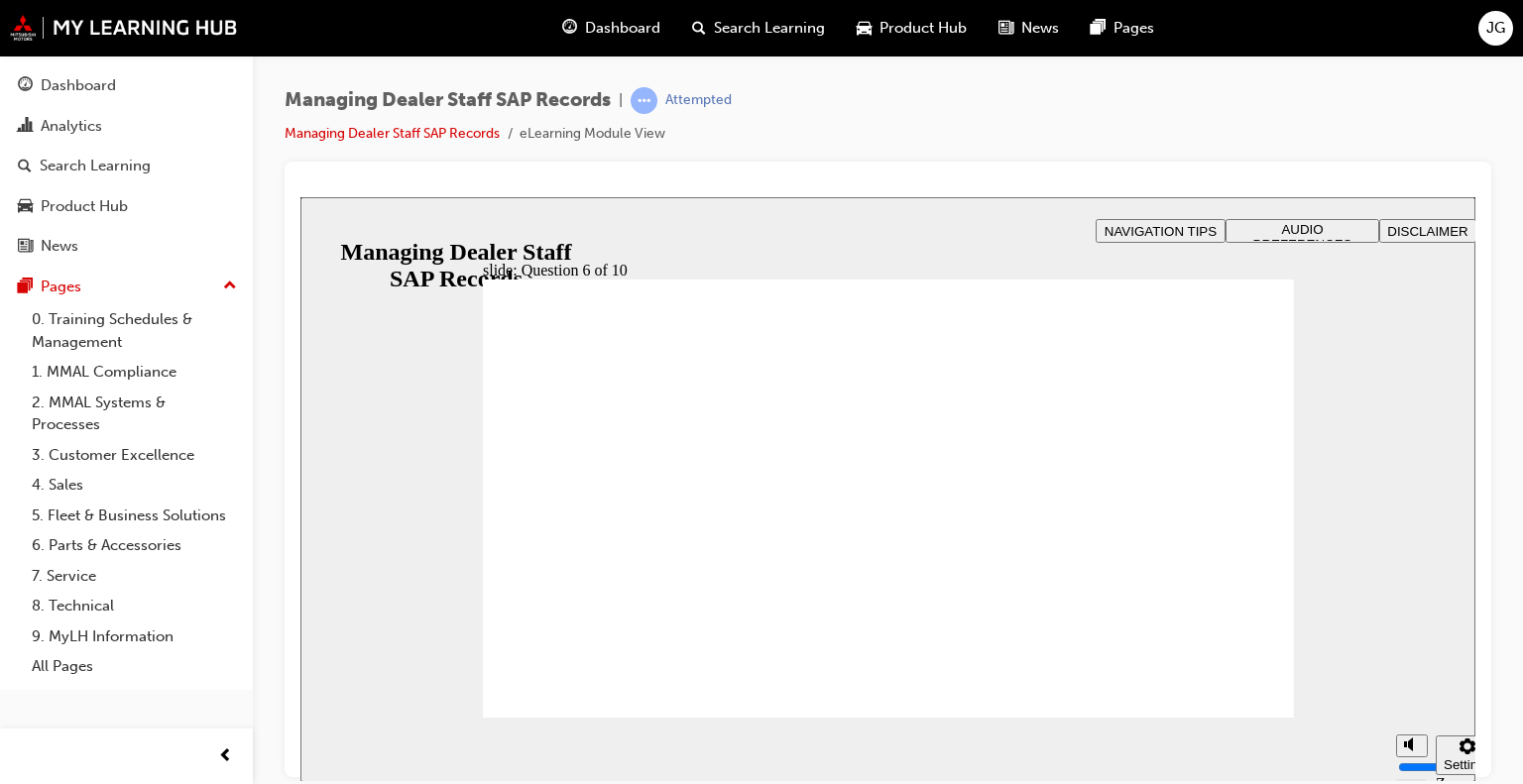 radio on "true" 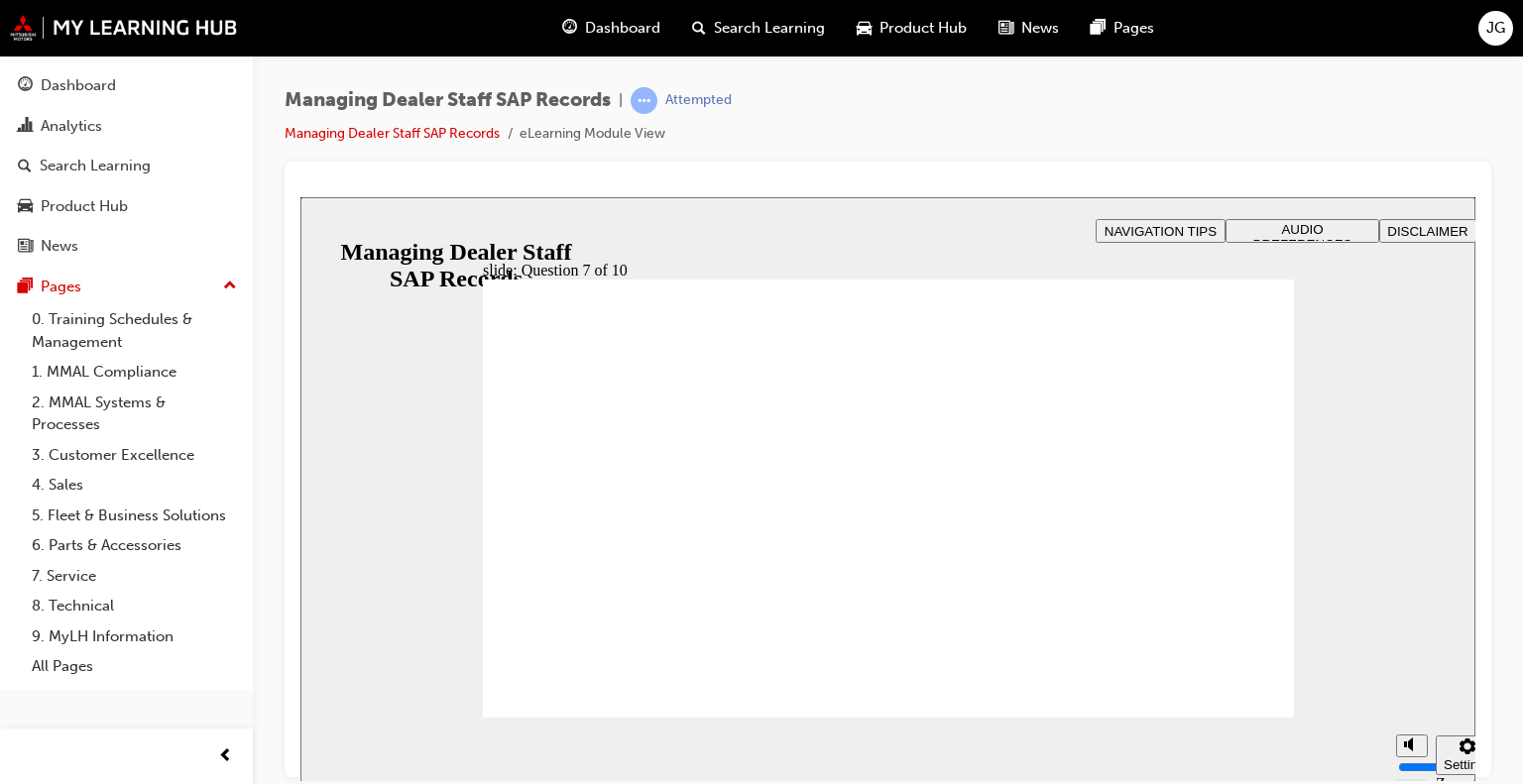 checkbox on "true" 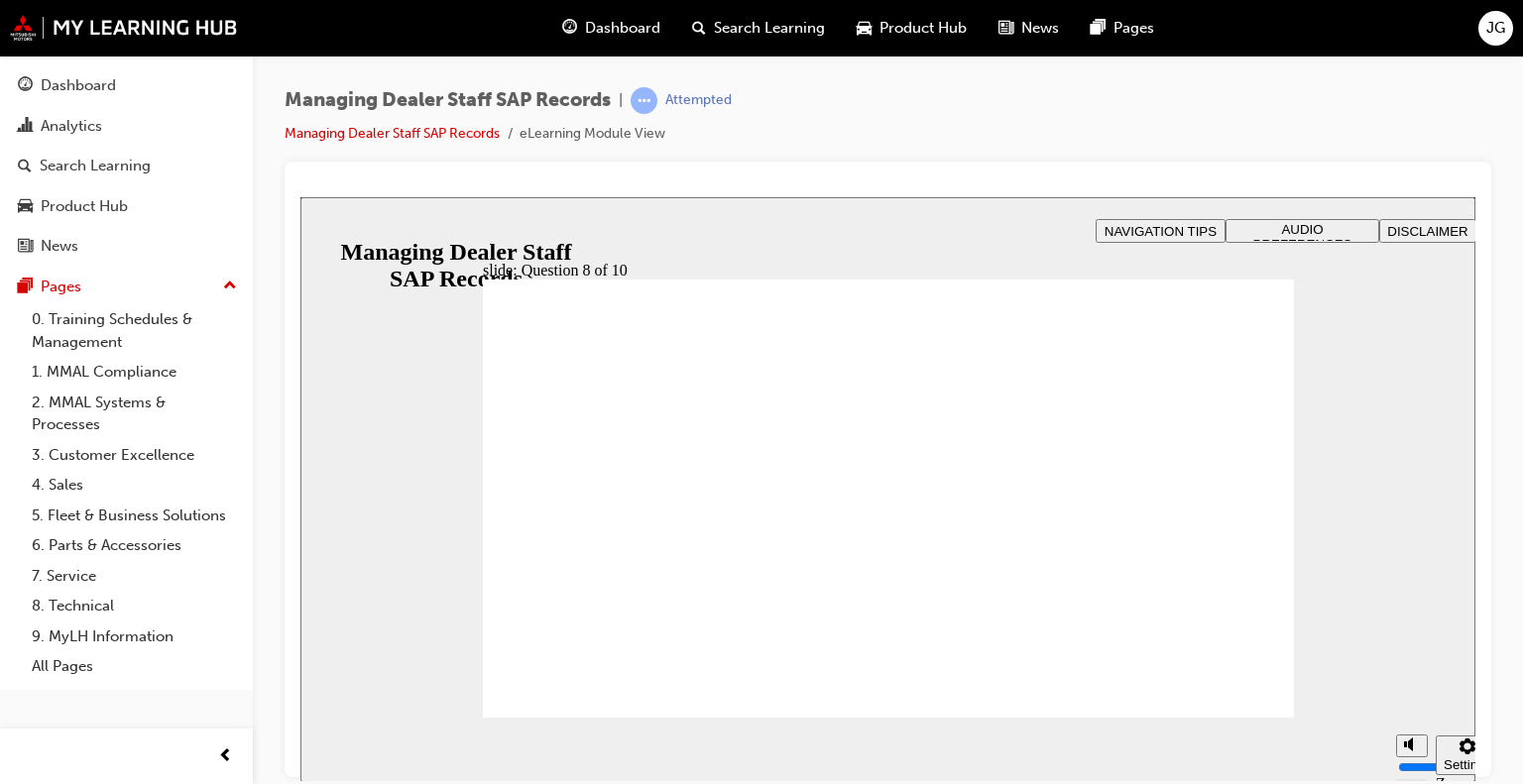radio on "true" 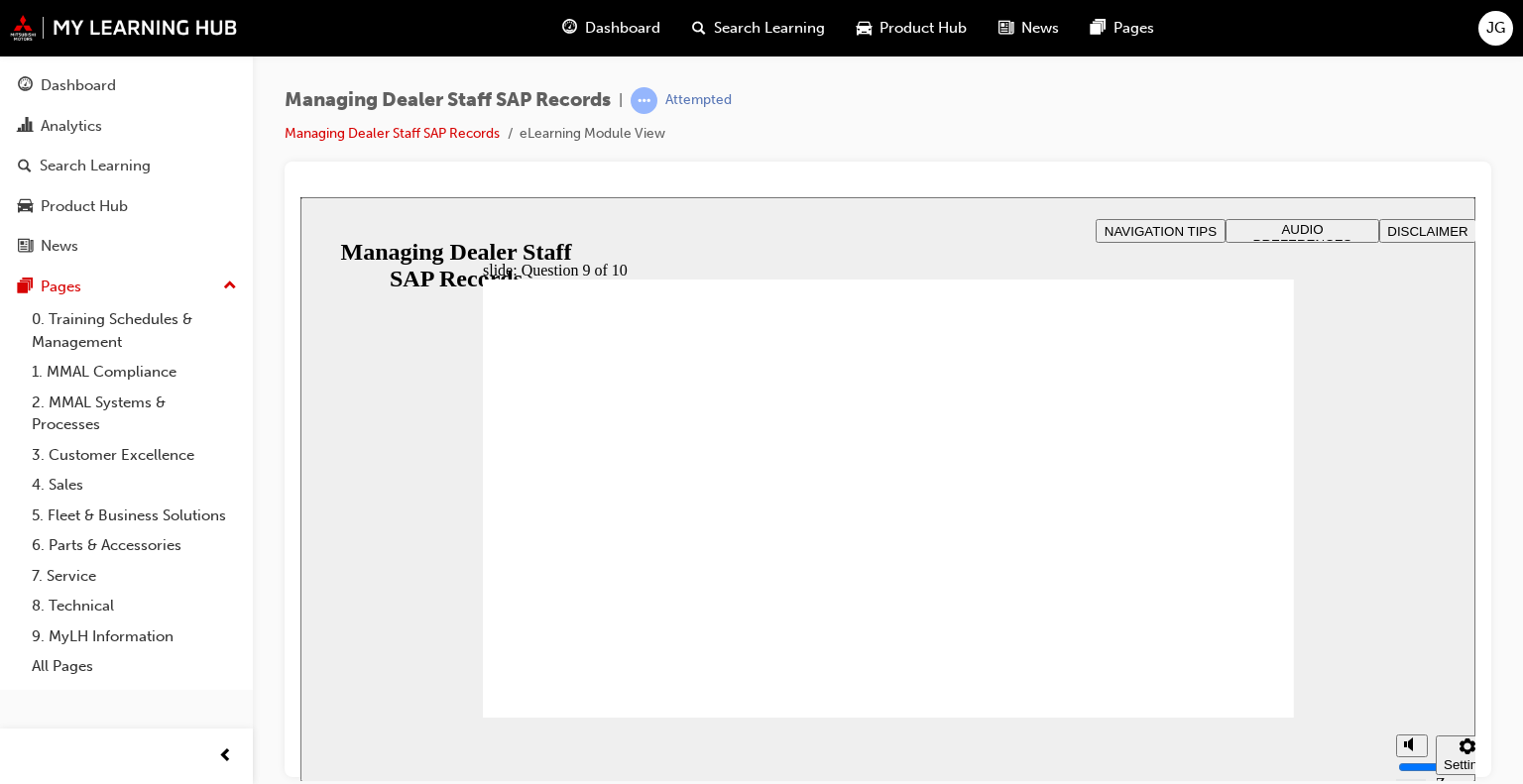 radio on "true" 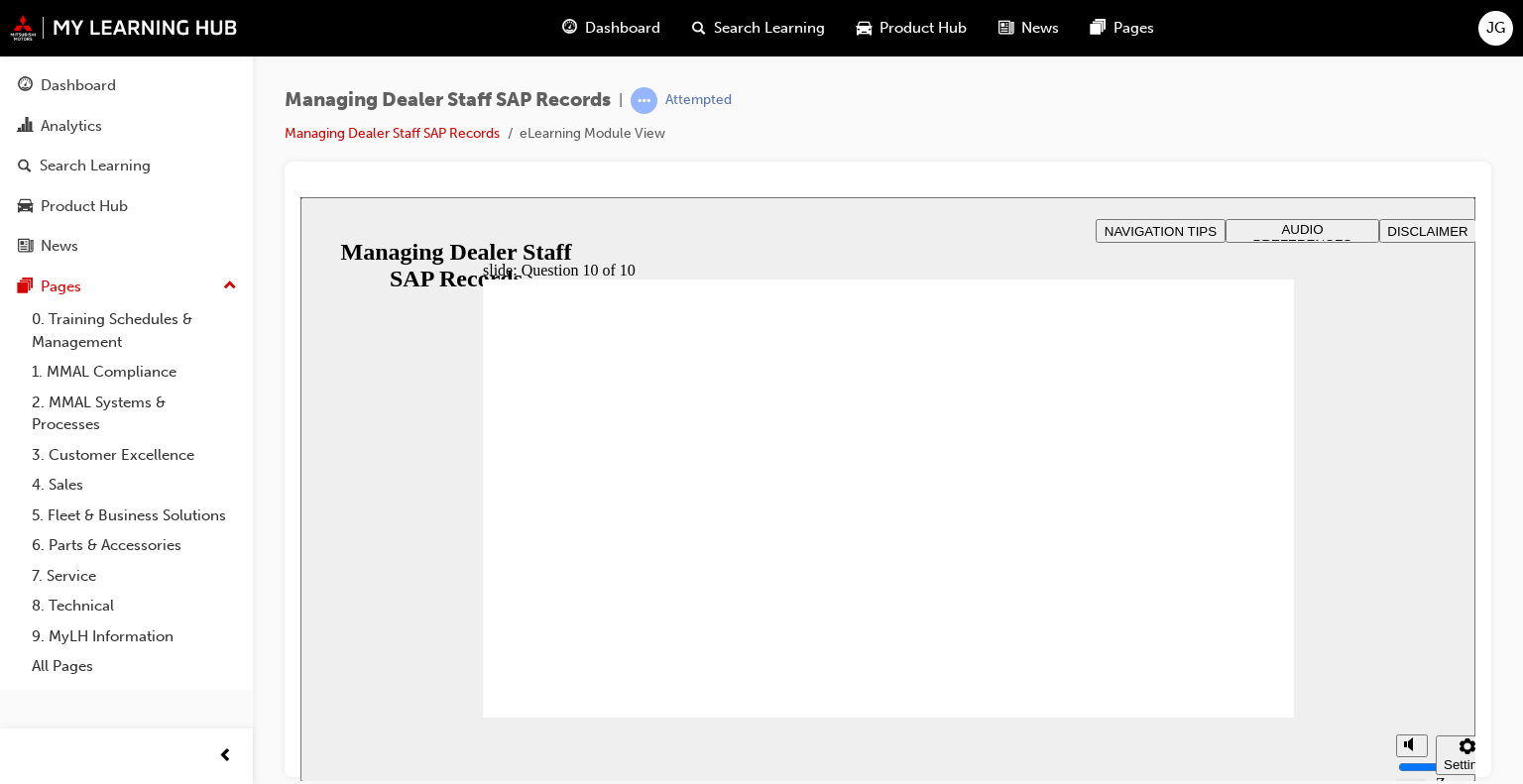 radio on "true" 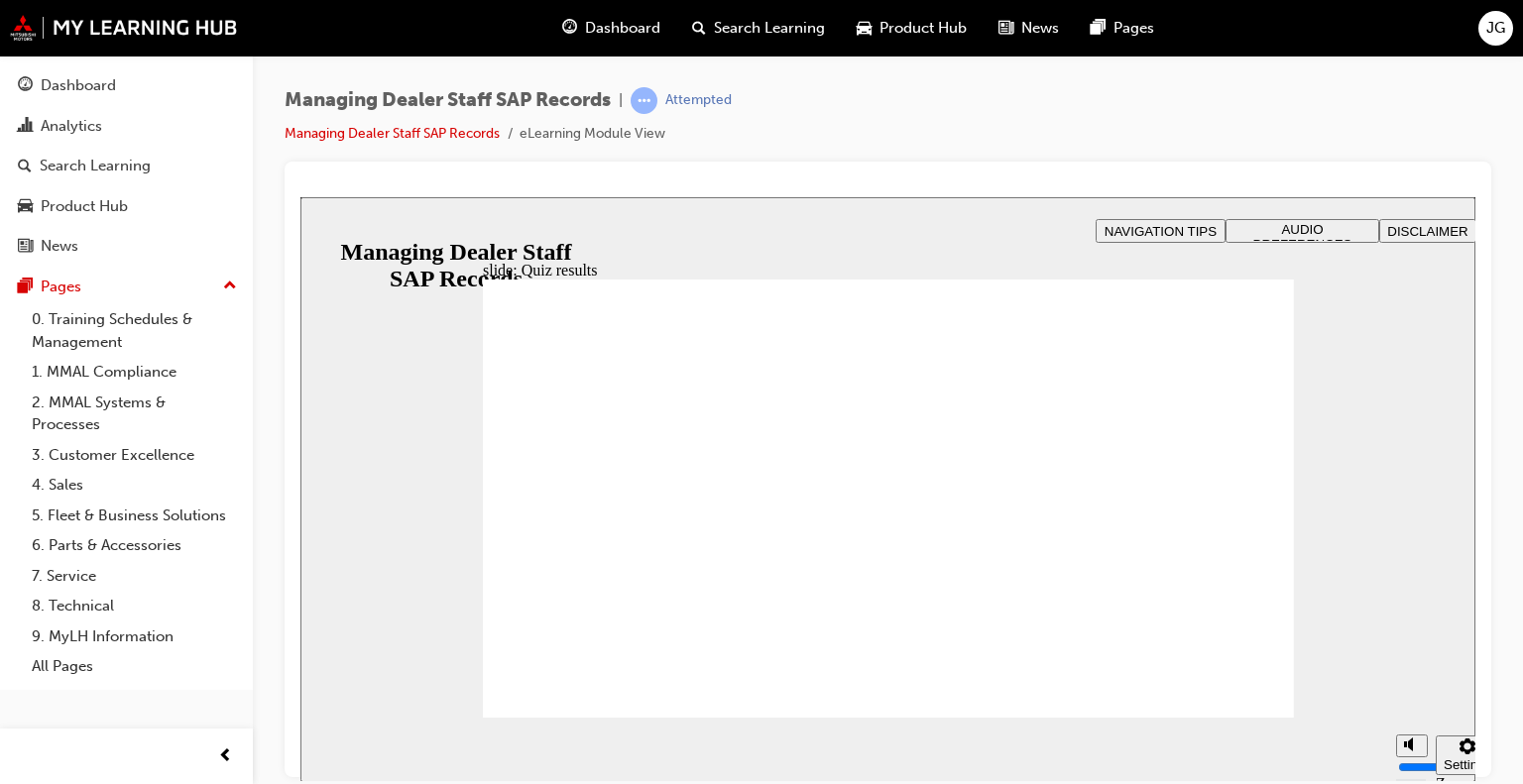click 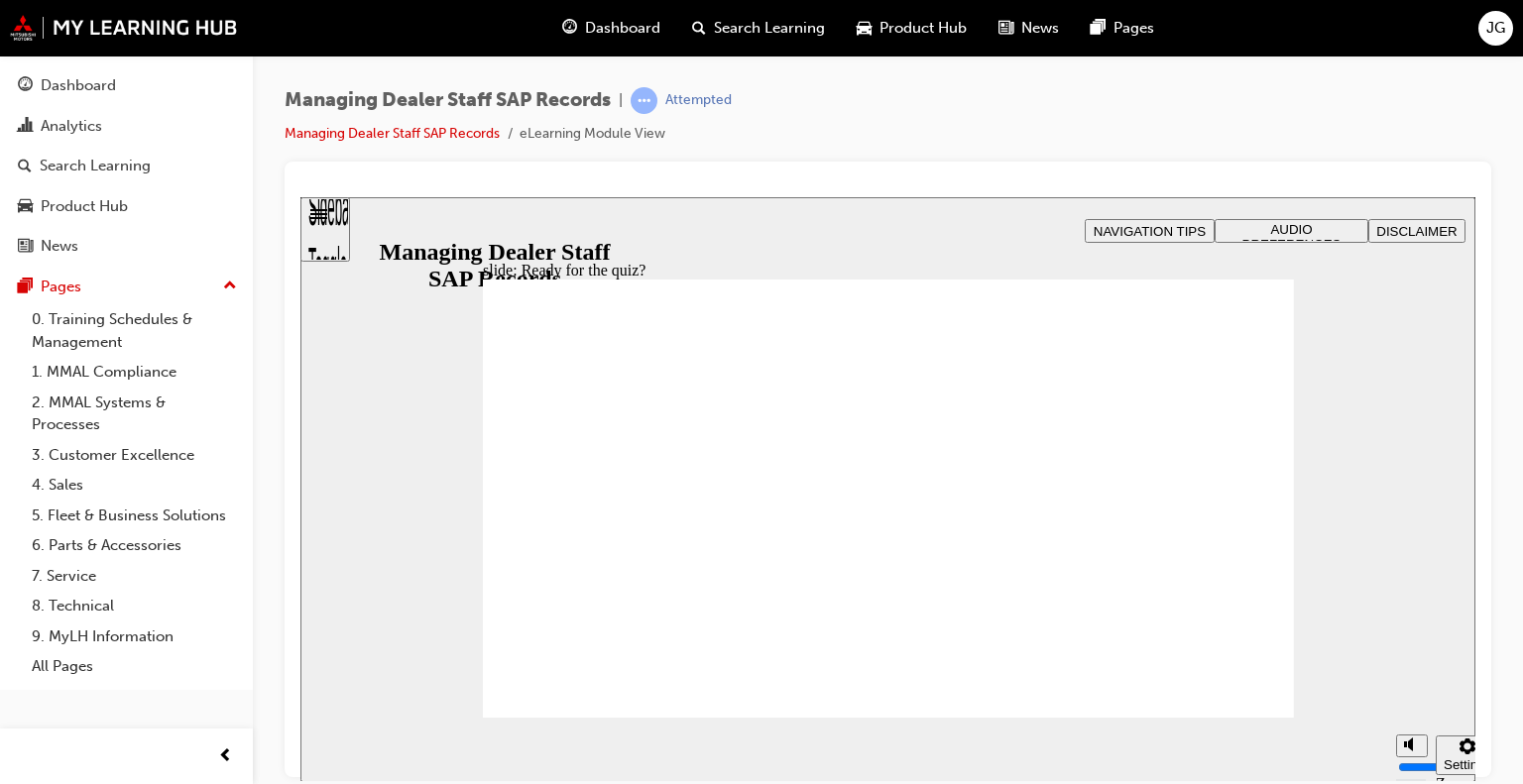 click 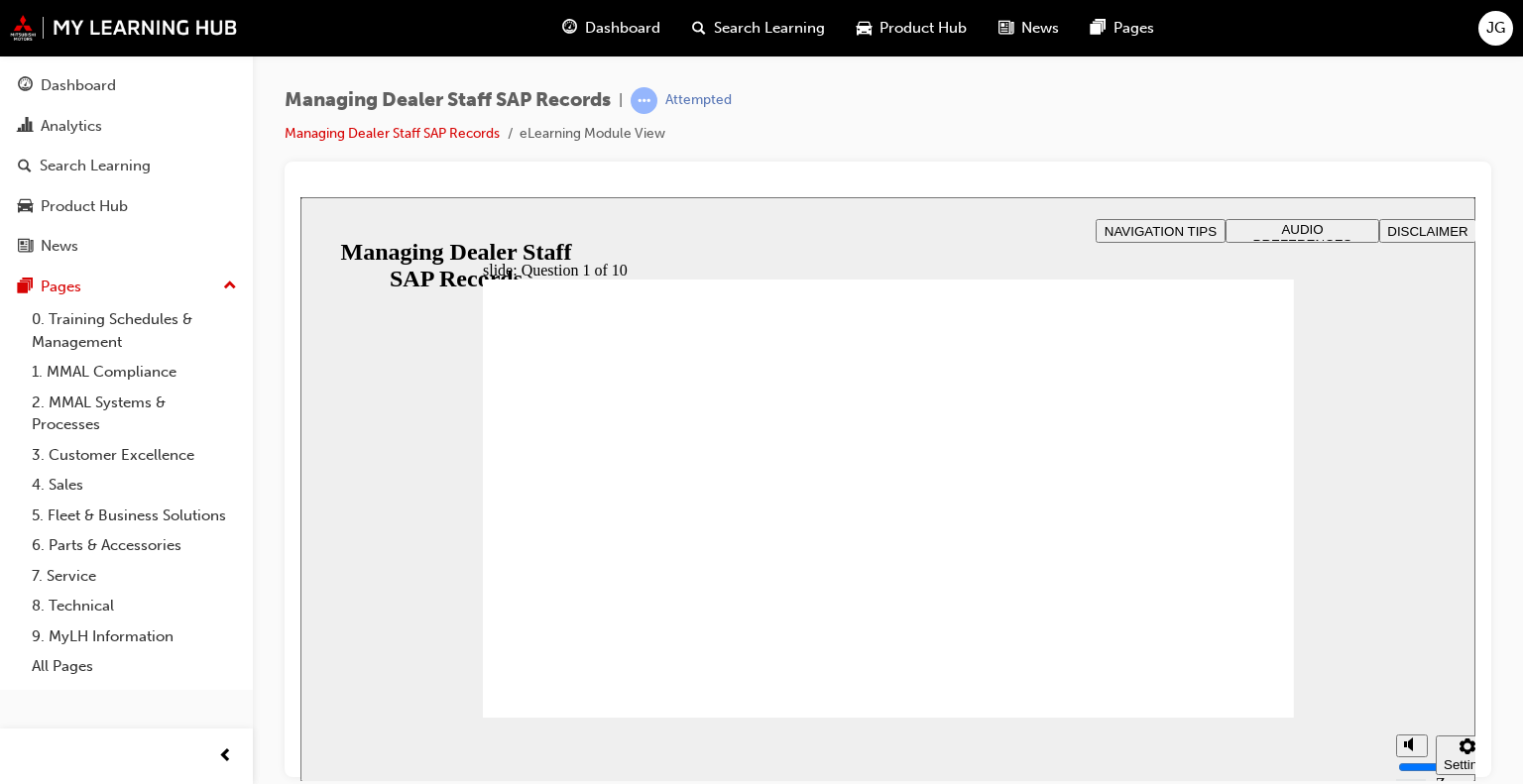checkbox on "true" 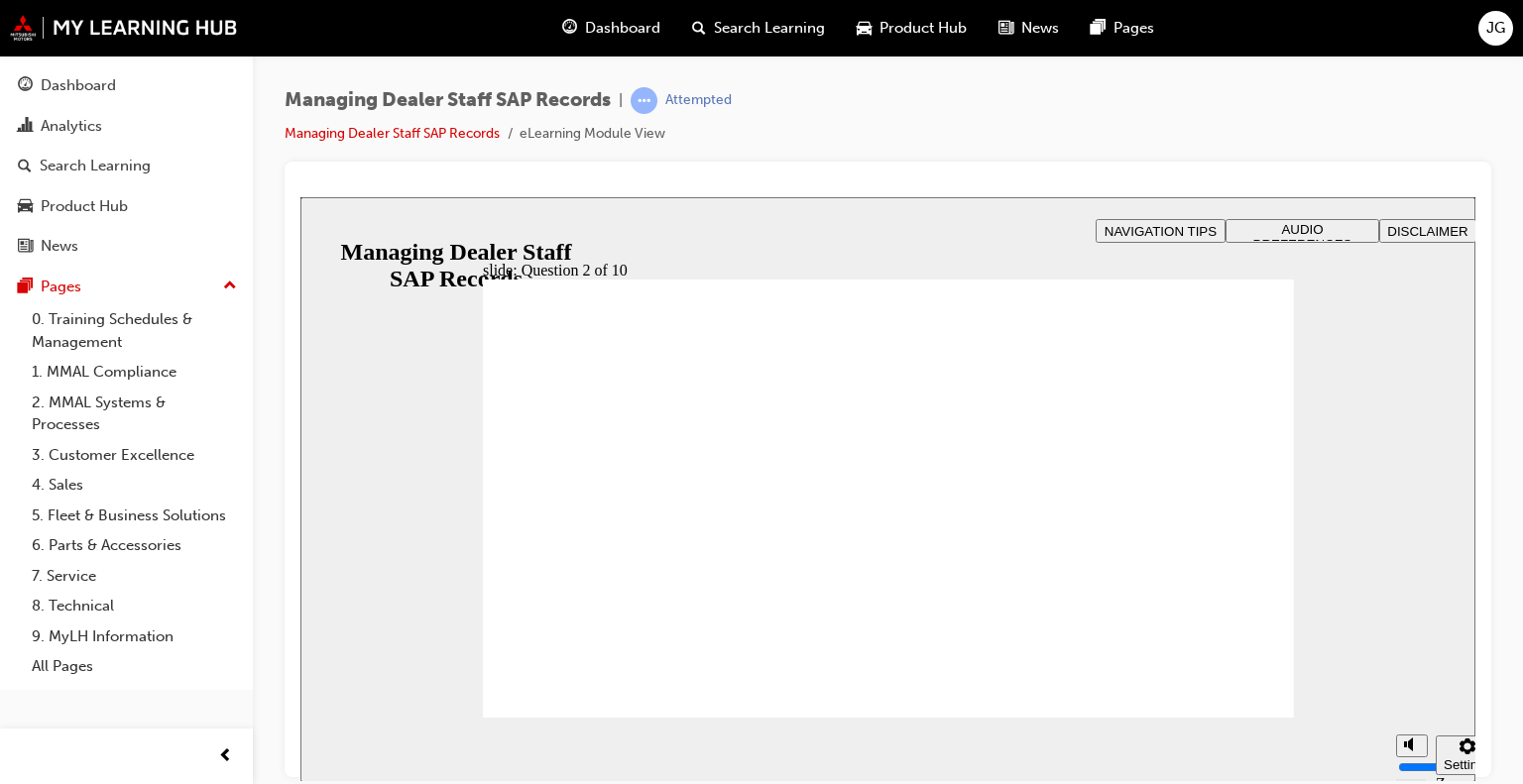 radio on "true" 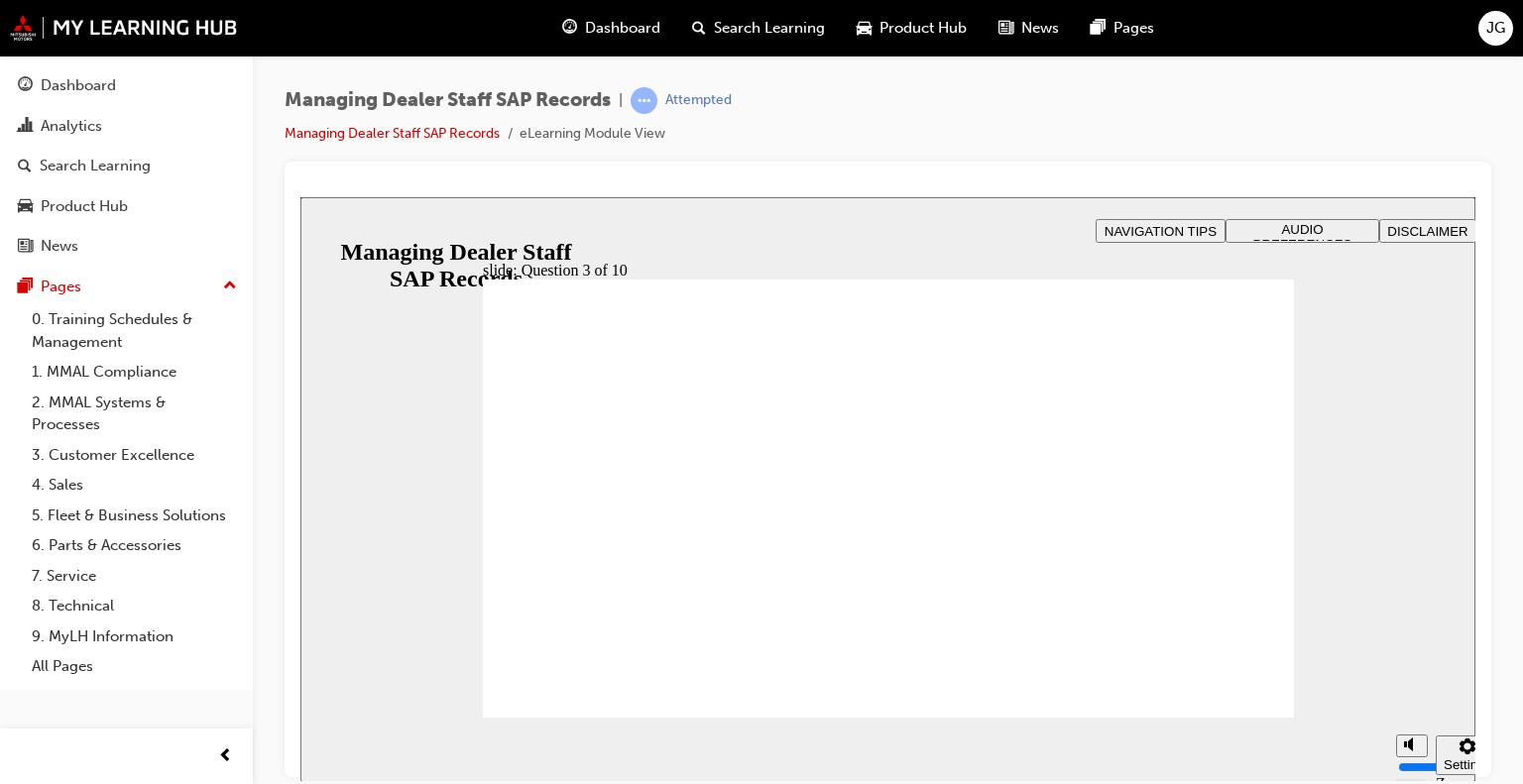 radio on "true" 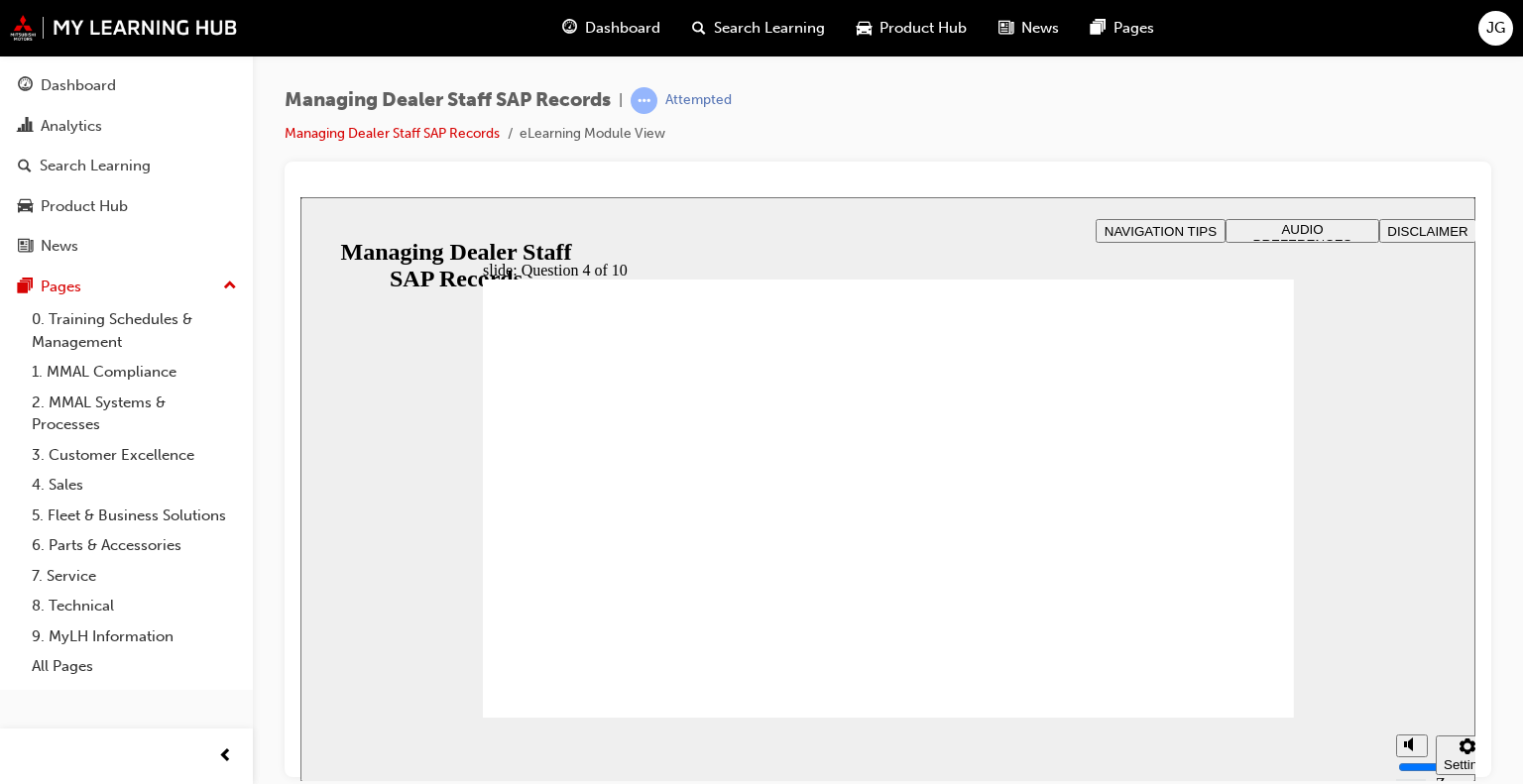 checkbox on "true" 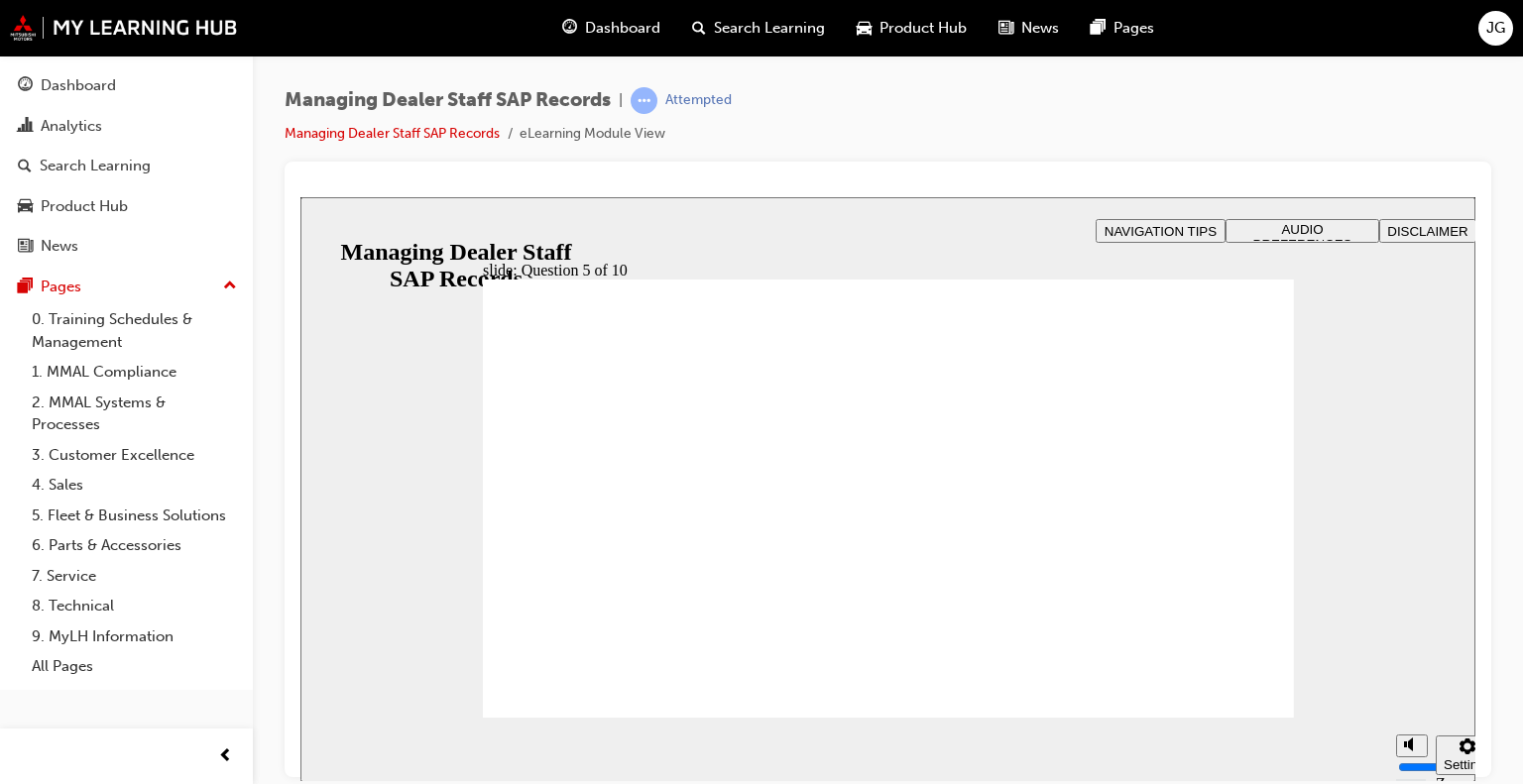 click 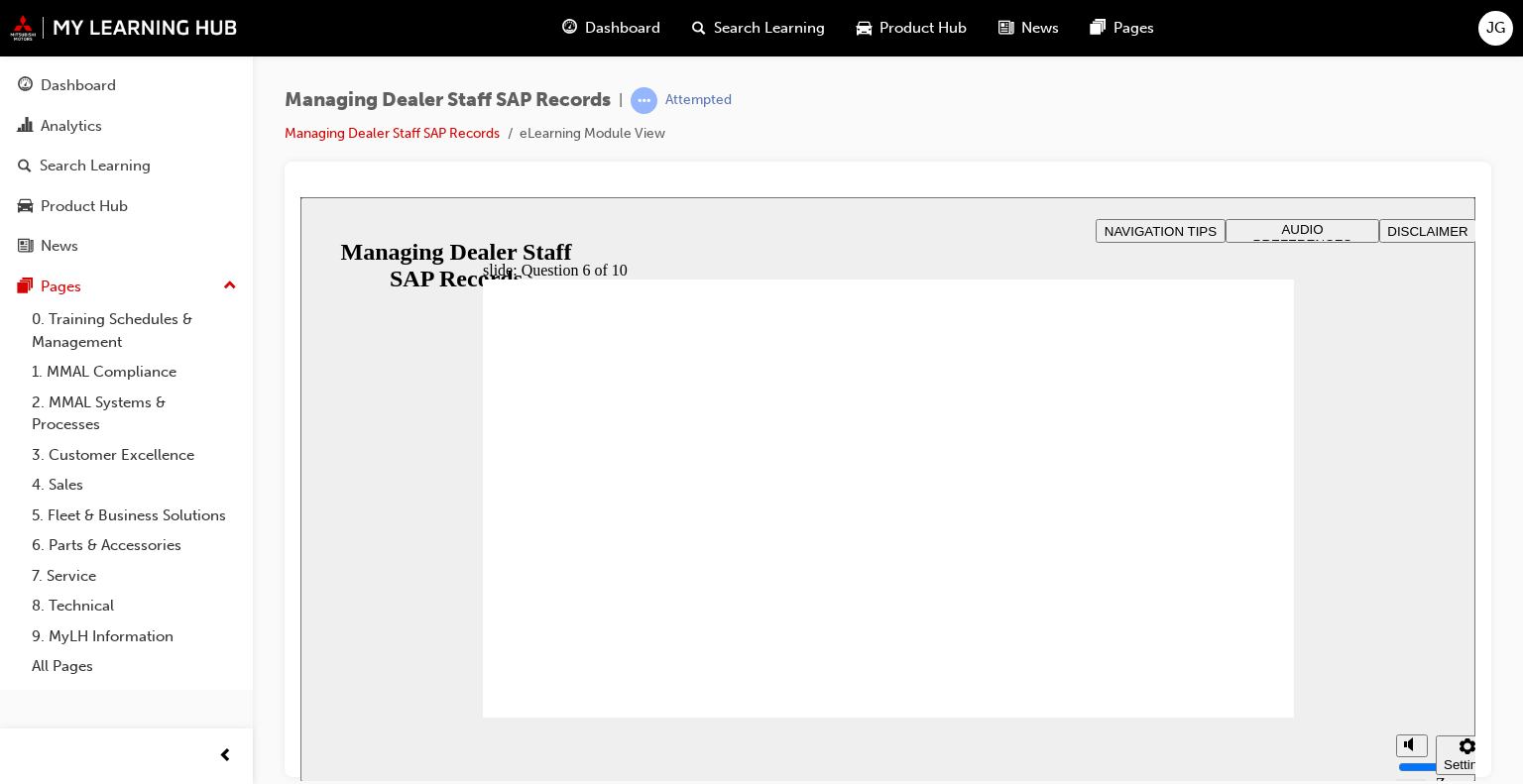 radio on "true" 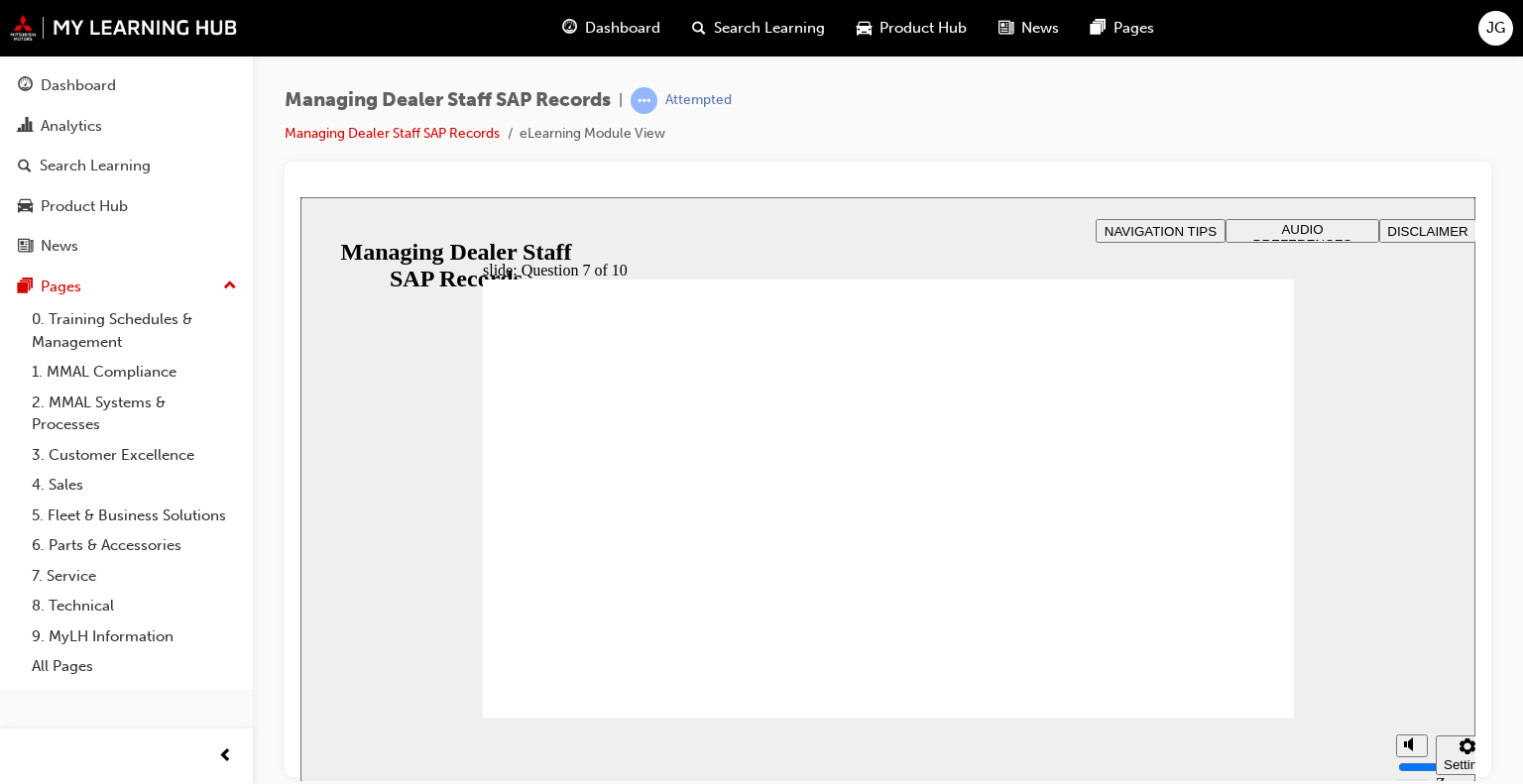 checkbox on "true" 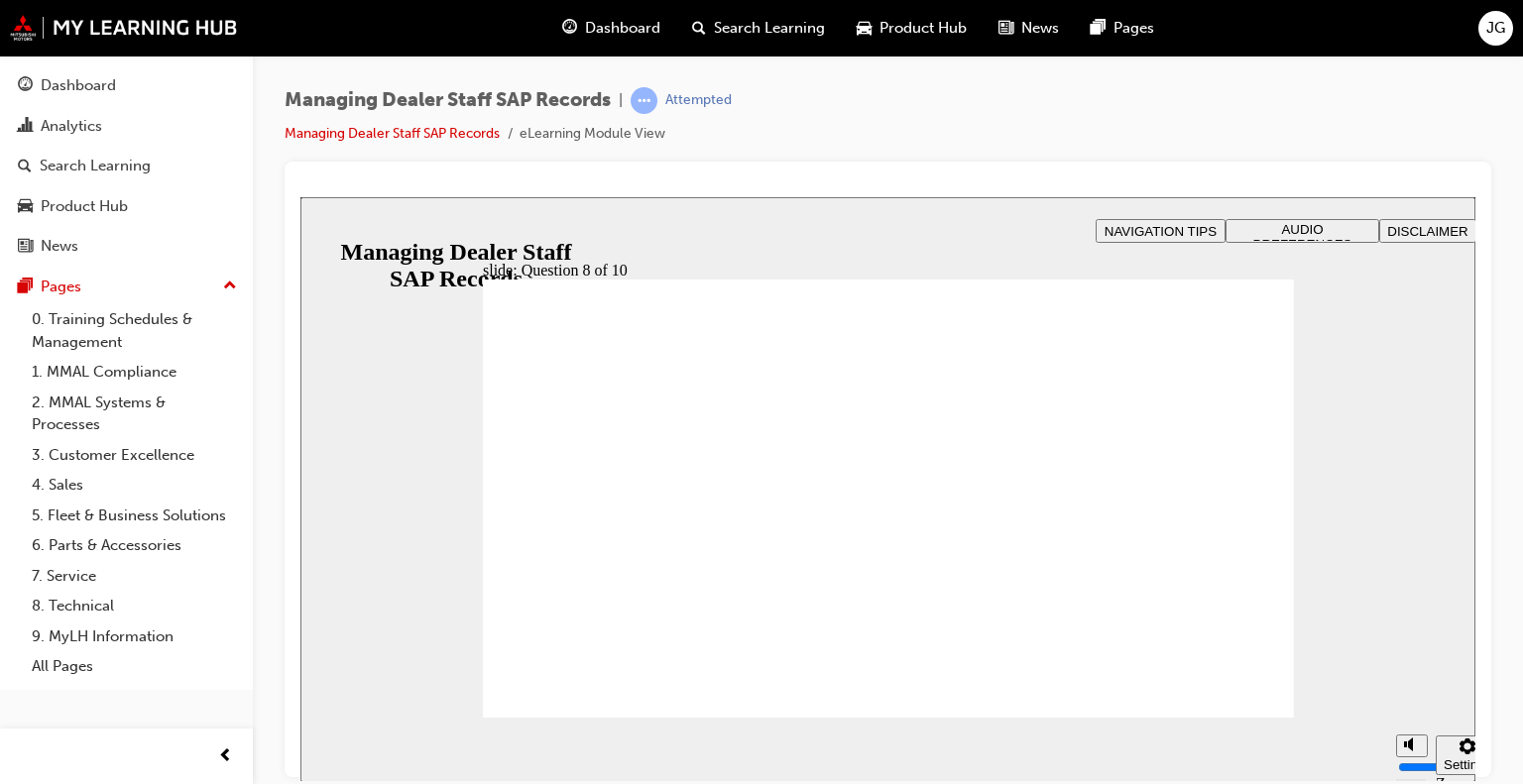 radio on "false" 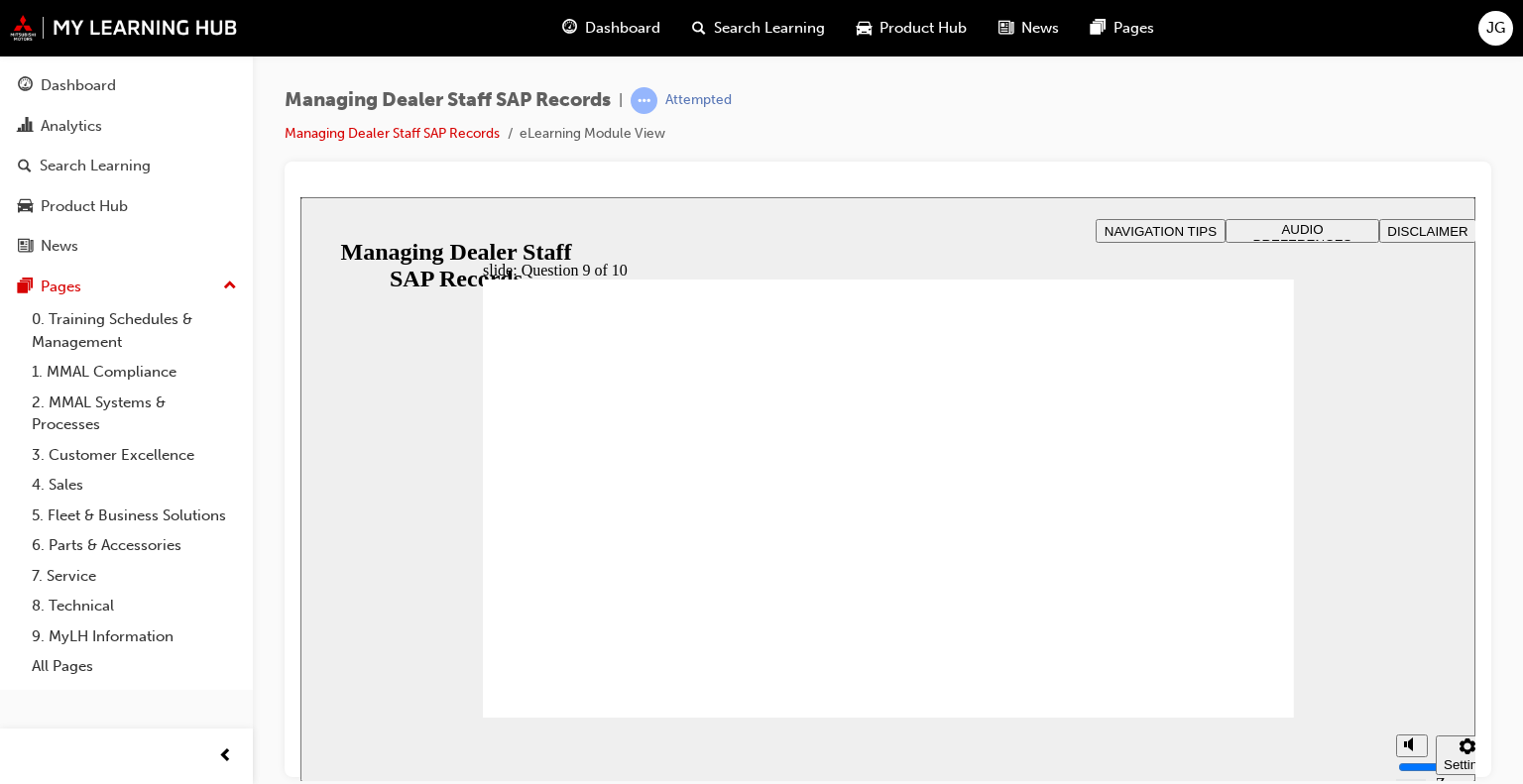 radio on "true" 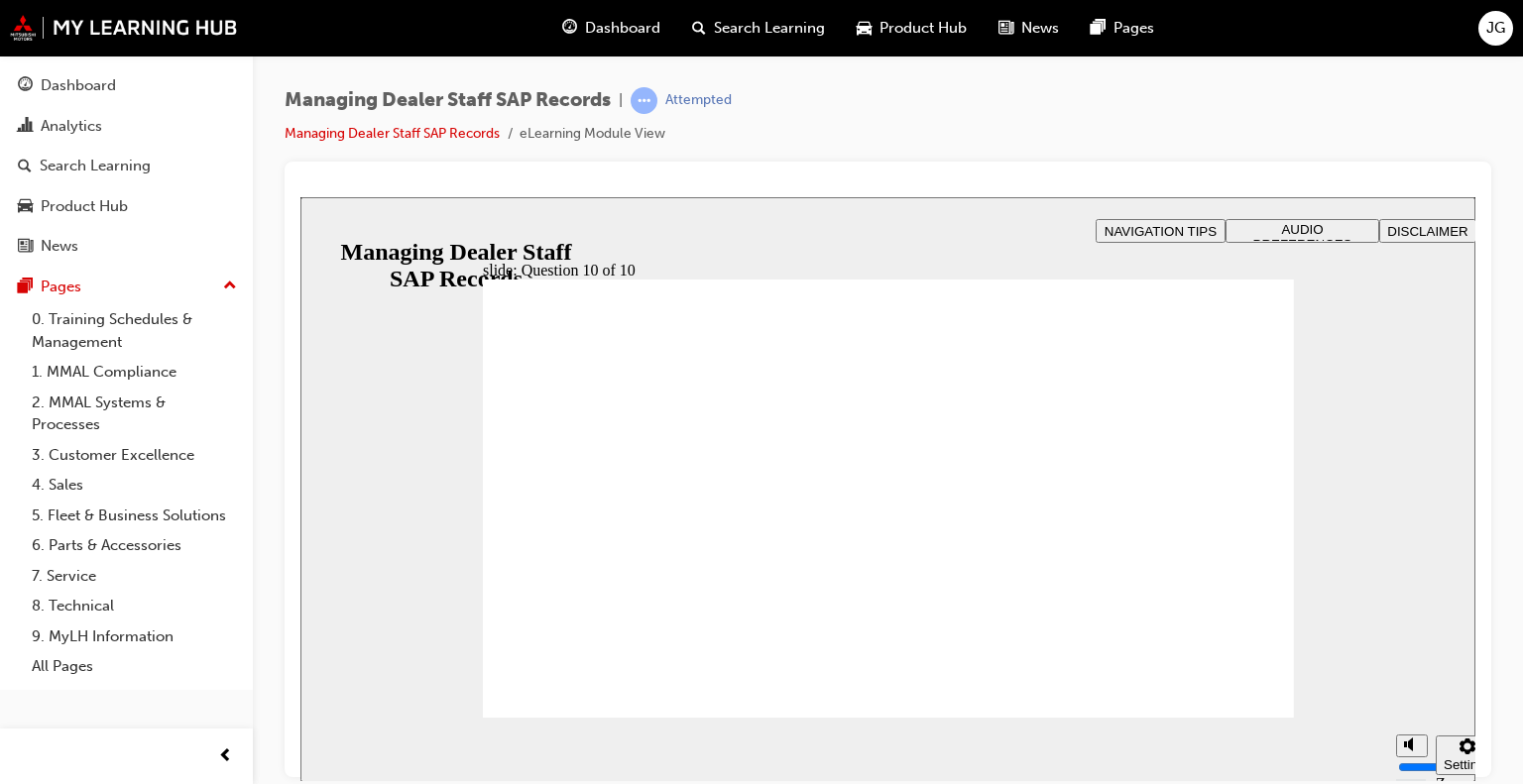 radio on "true" 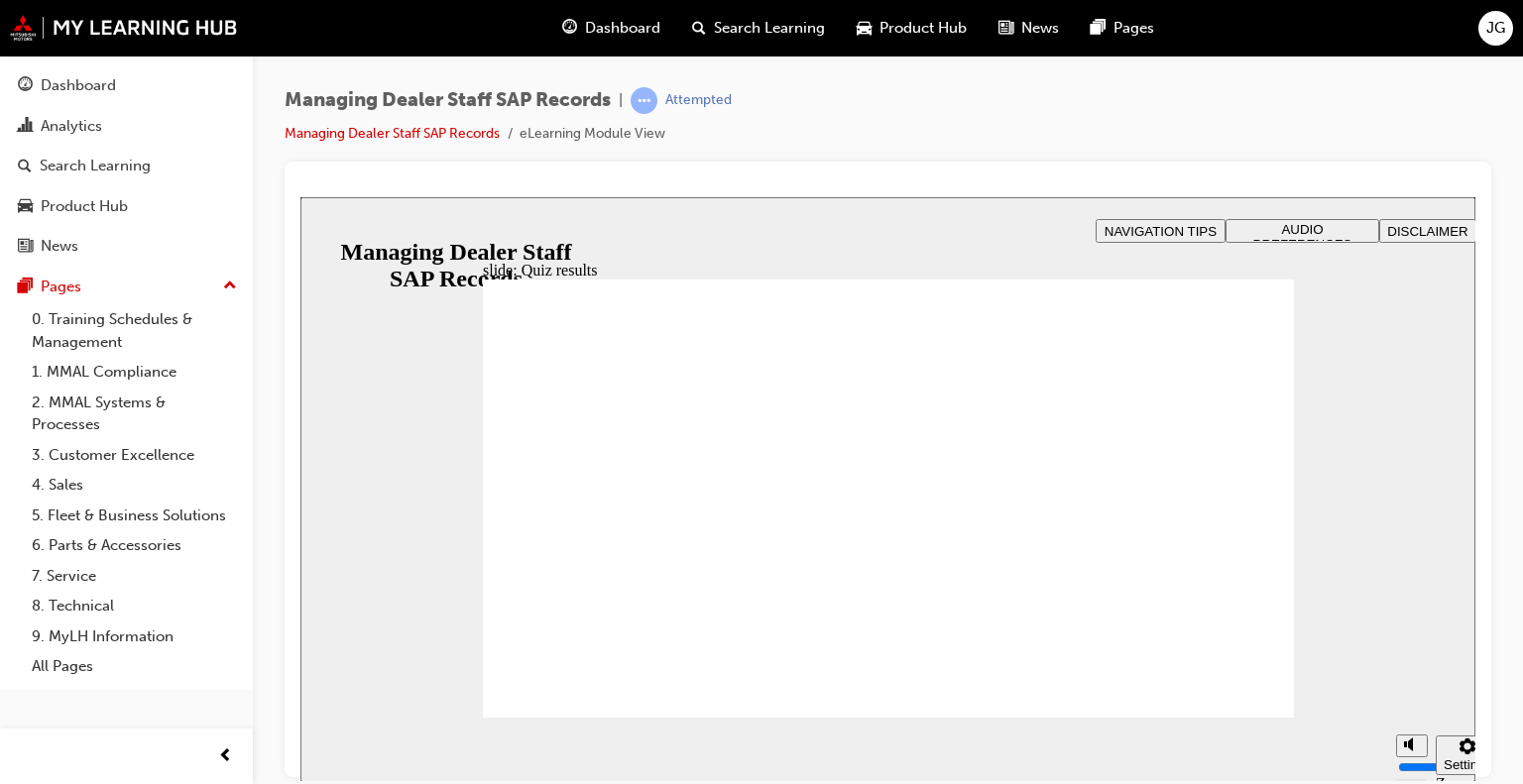 click 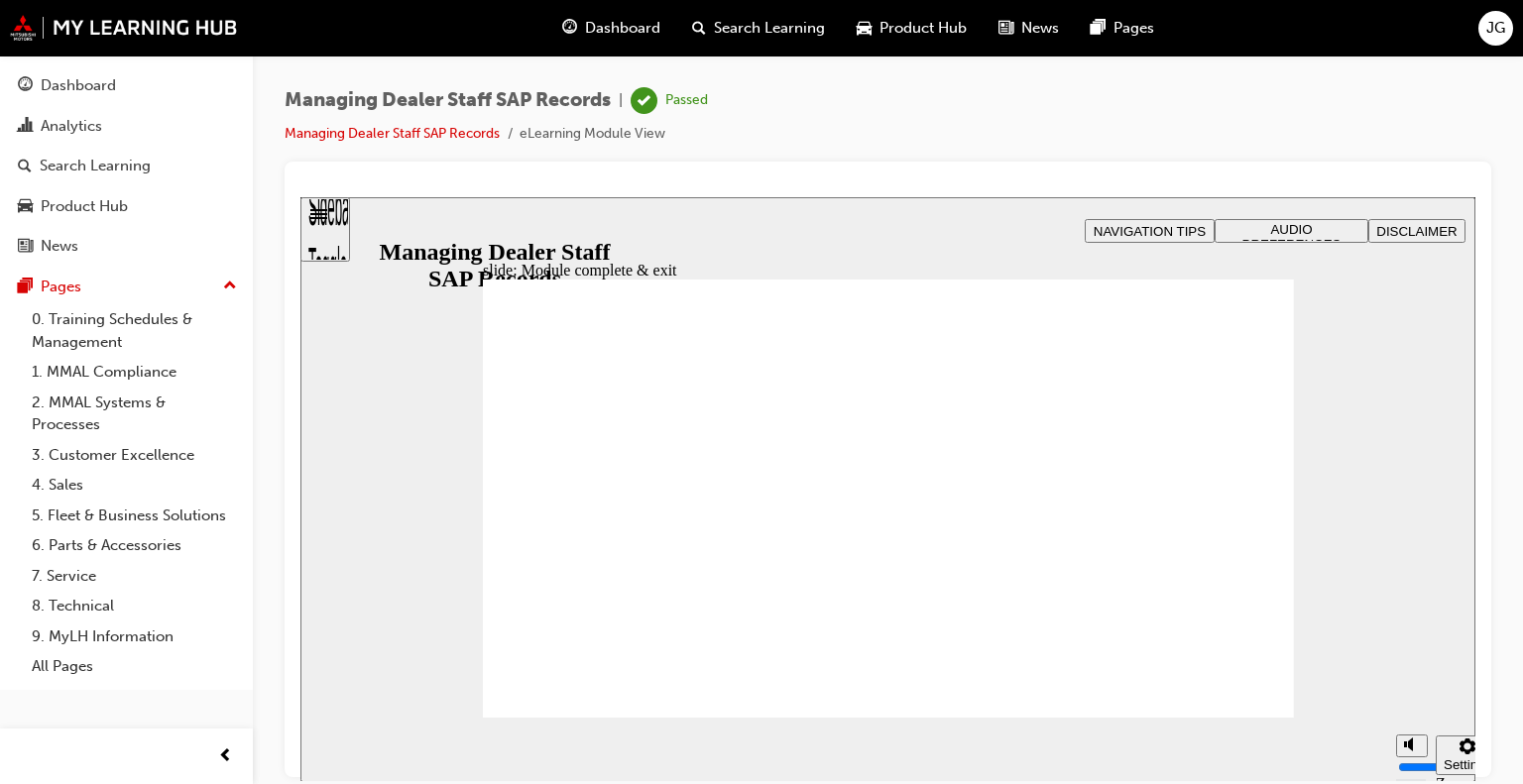 click 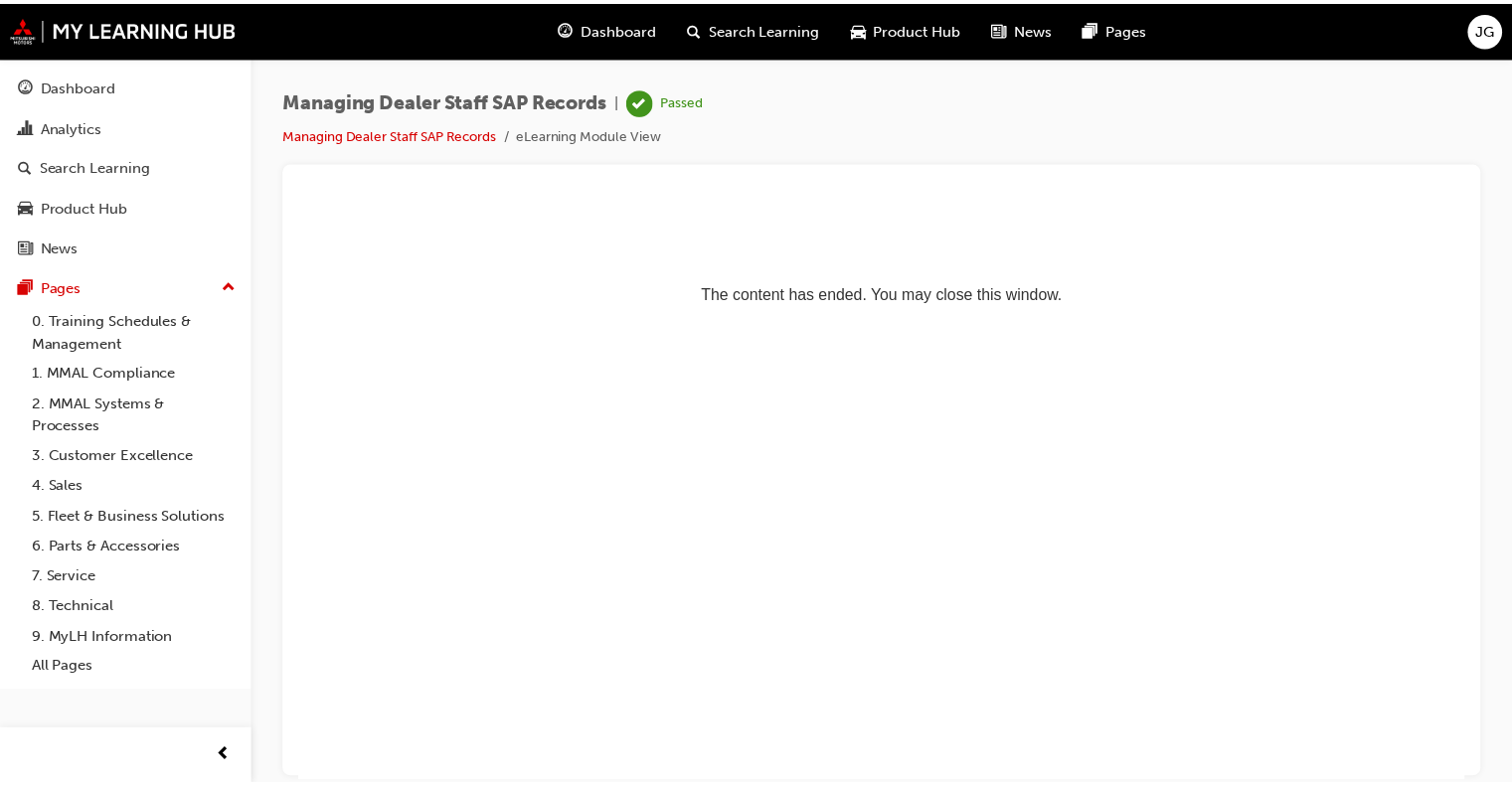 scroll, scrollTop: 0, scrollLeft: 0, axis: both 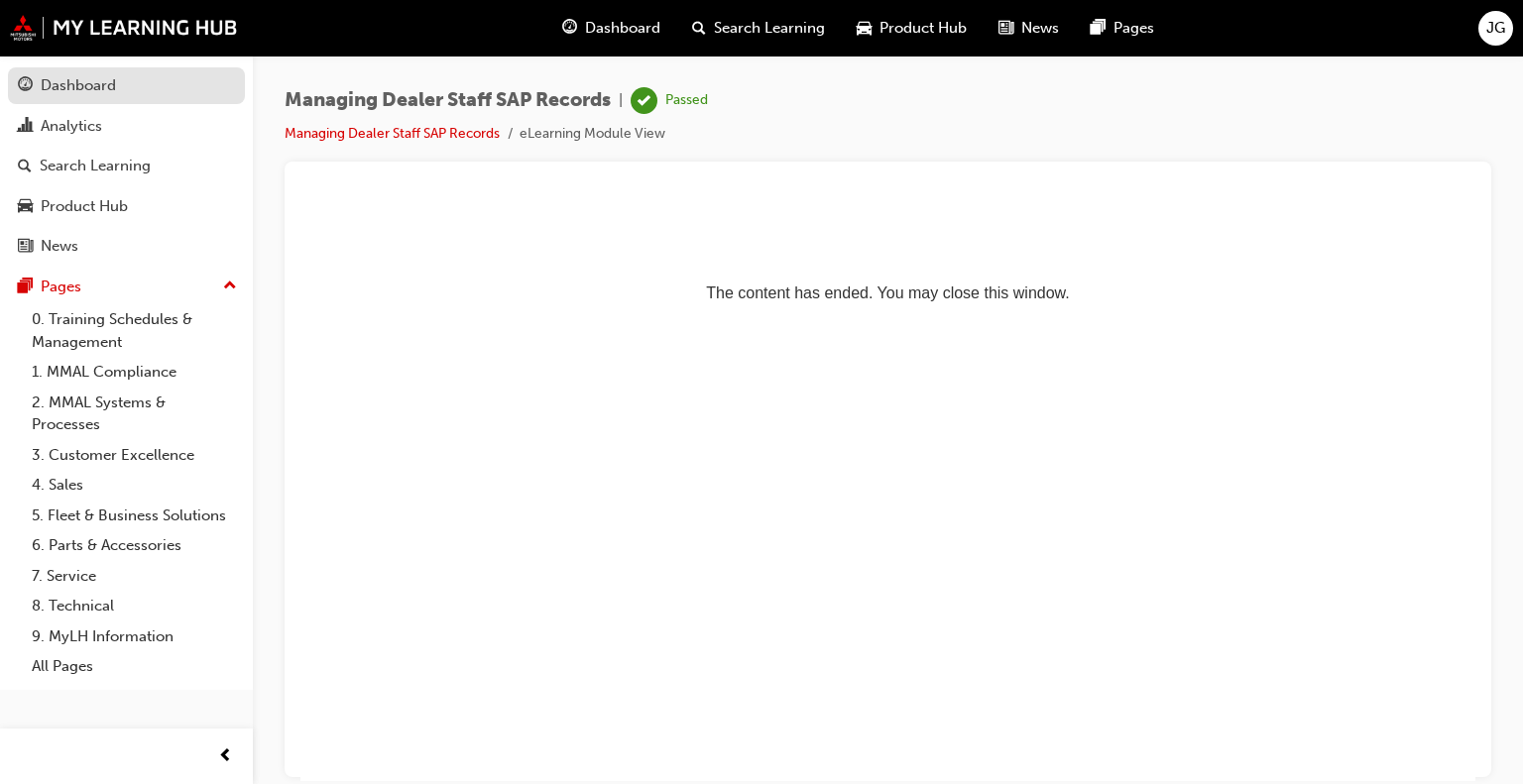 click on "Dashboard" at bounding box center [78, 85] 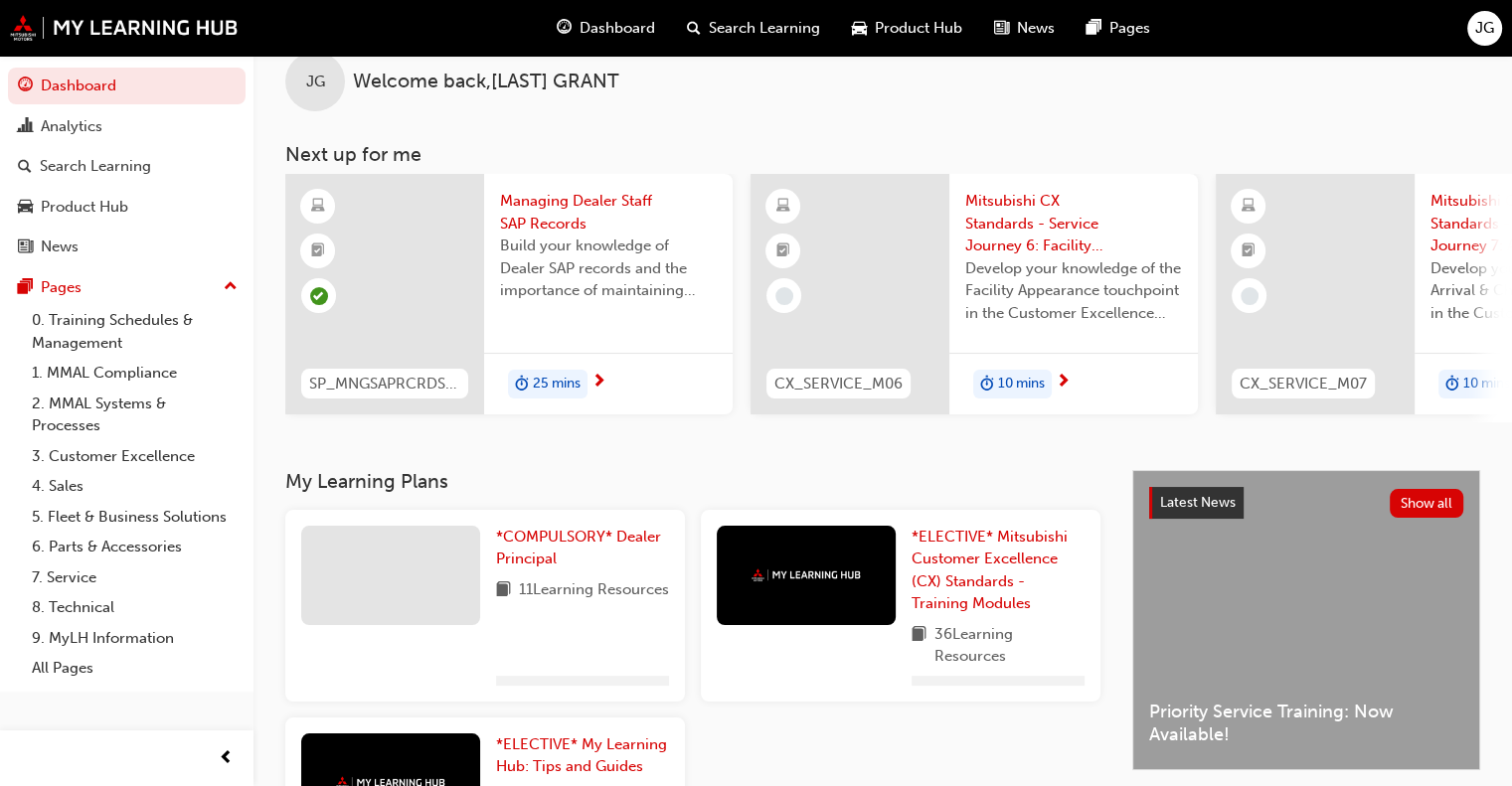 scroll, scrollTop: 99, scrollLeft: 0, axis: vertical 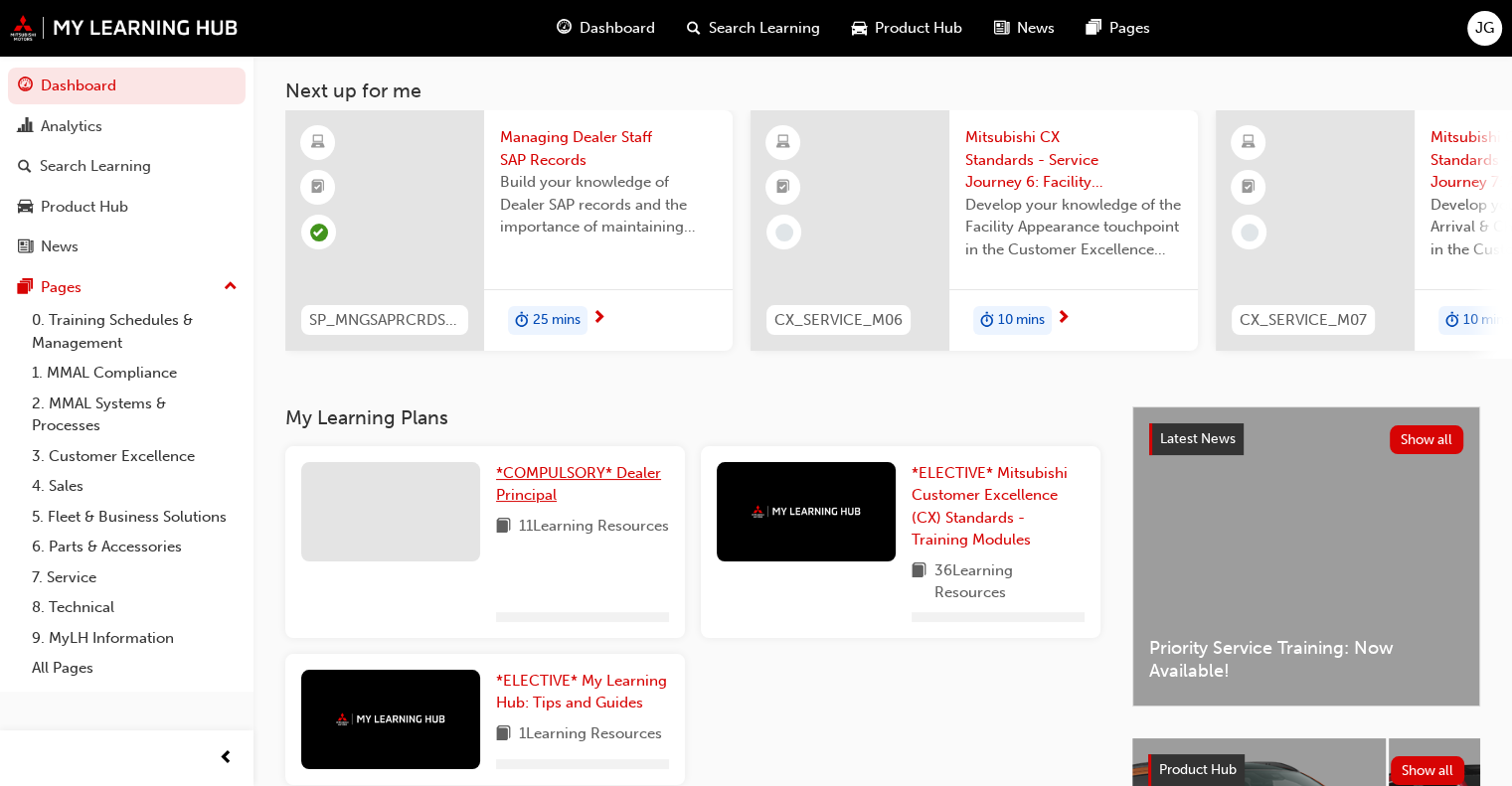 click on "*COMPULSORY* Dealer Principal" at bounding box center (579, 484) 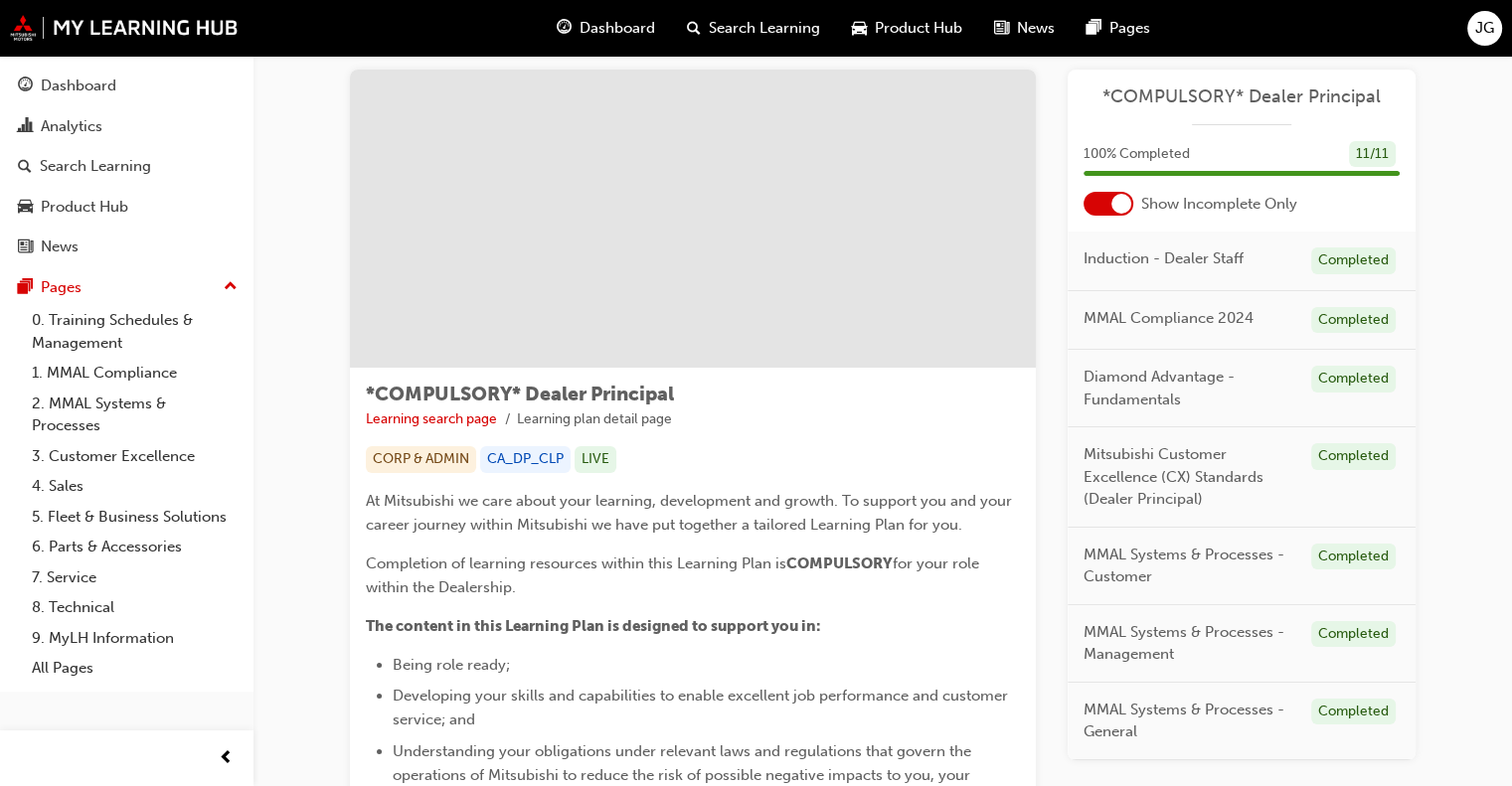 scroll, scrollTop: 0, scrollLeft: 0, axis: both 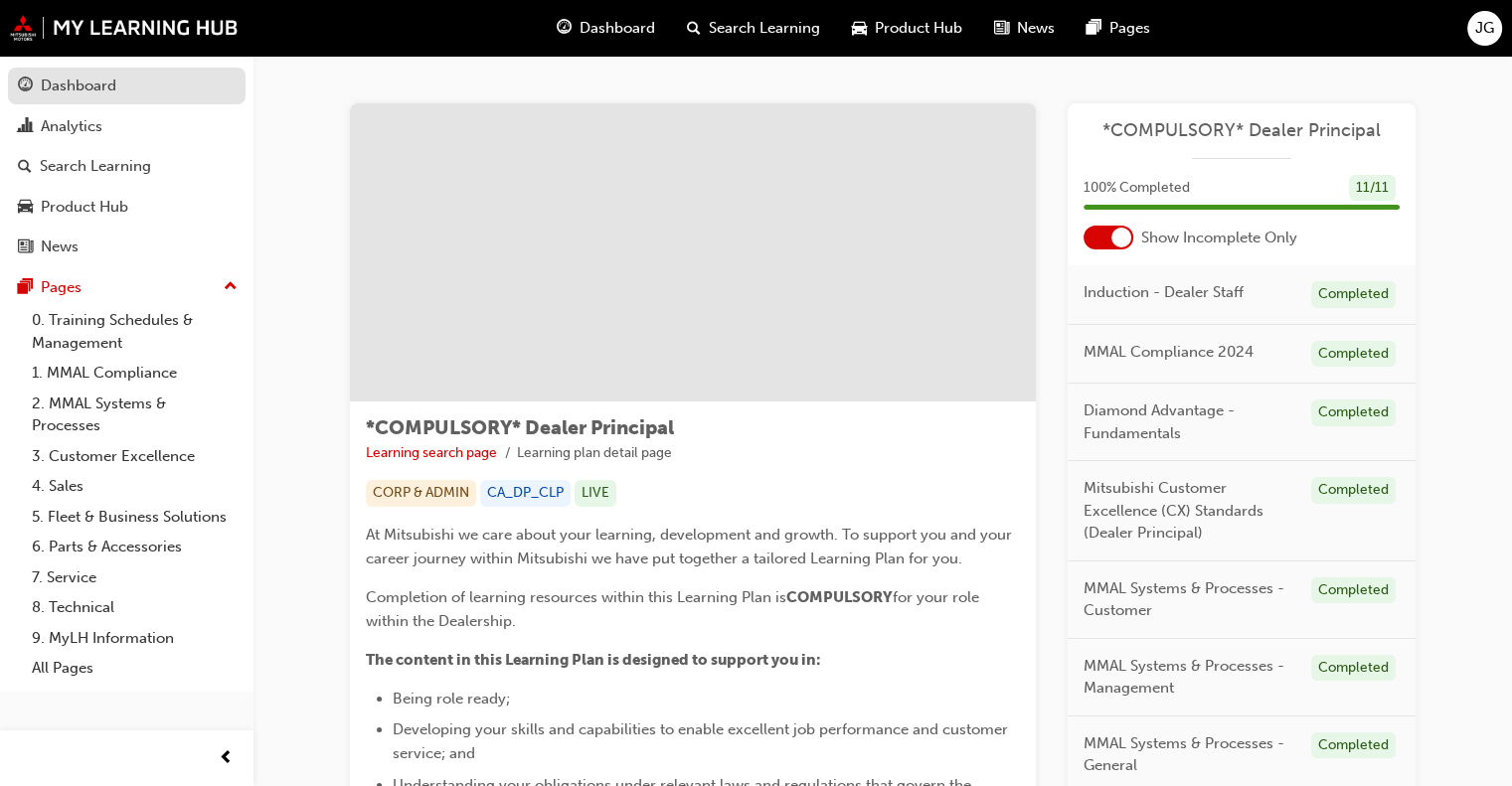 click on "Dashboard" at bounding box center [79, 85] 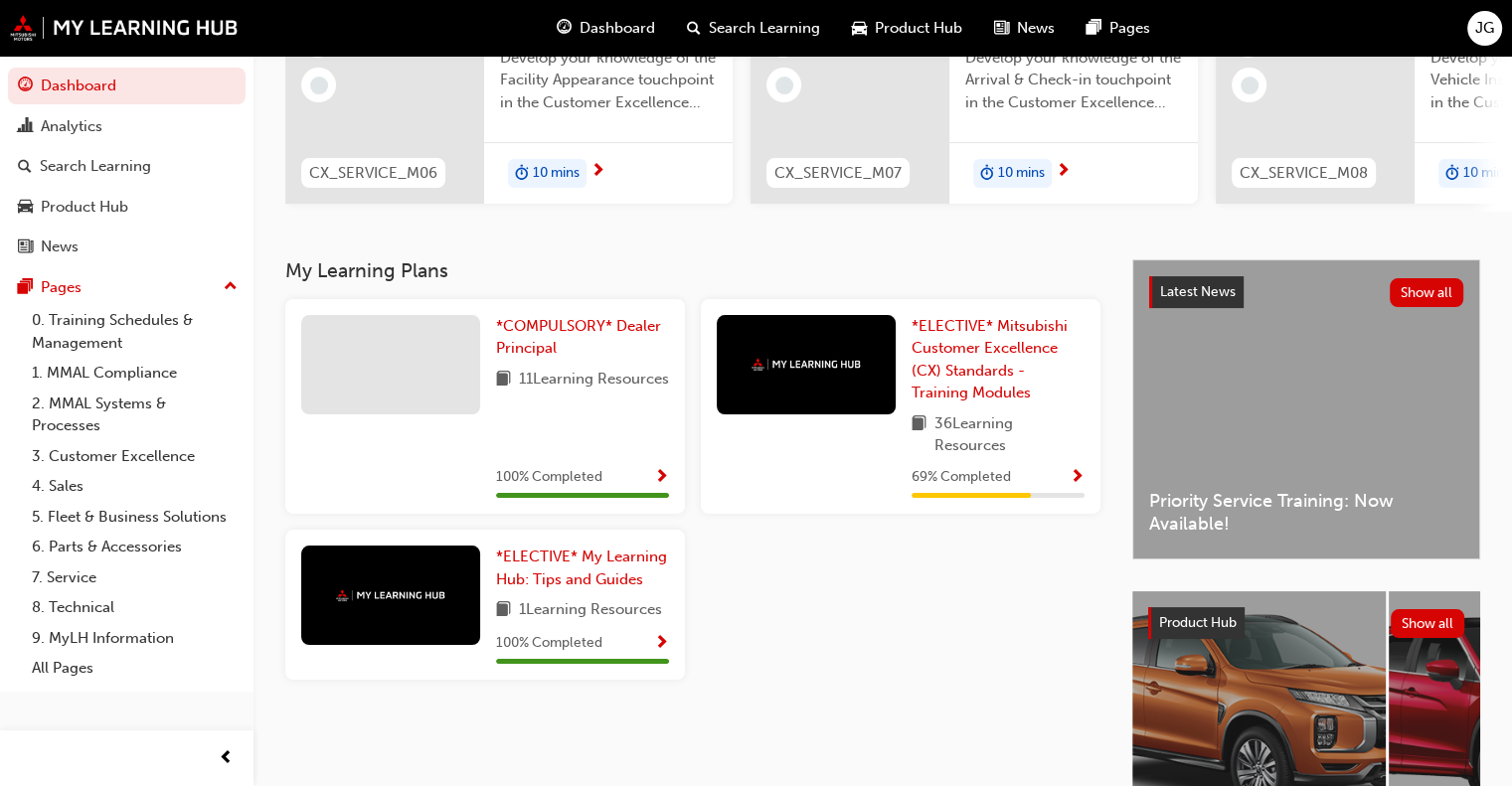scroll, scrollTop: 0, scrollLeft: 0, axis: both 